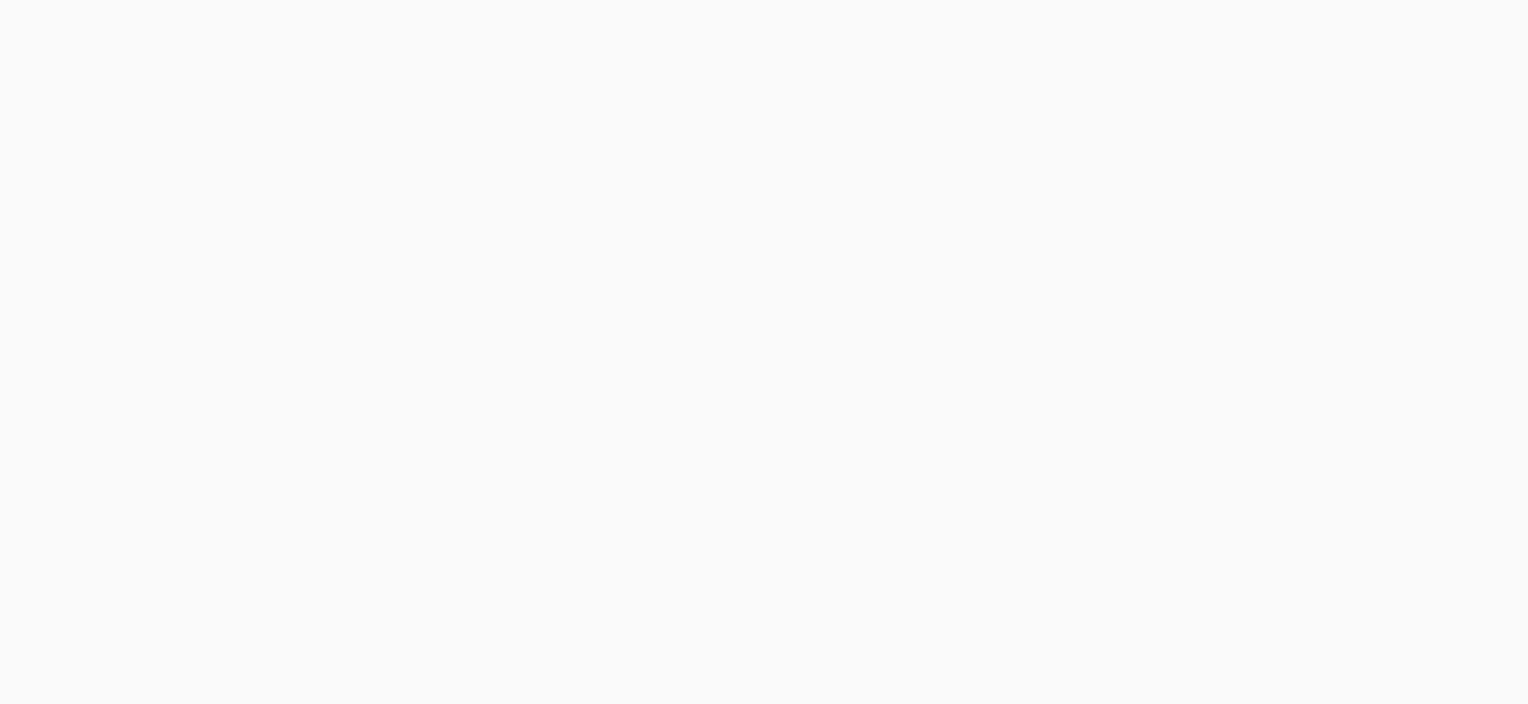 scroll, scrollTop: 0, scrollLeft: 0, axis: both 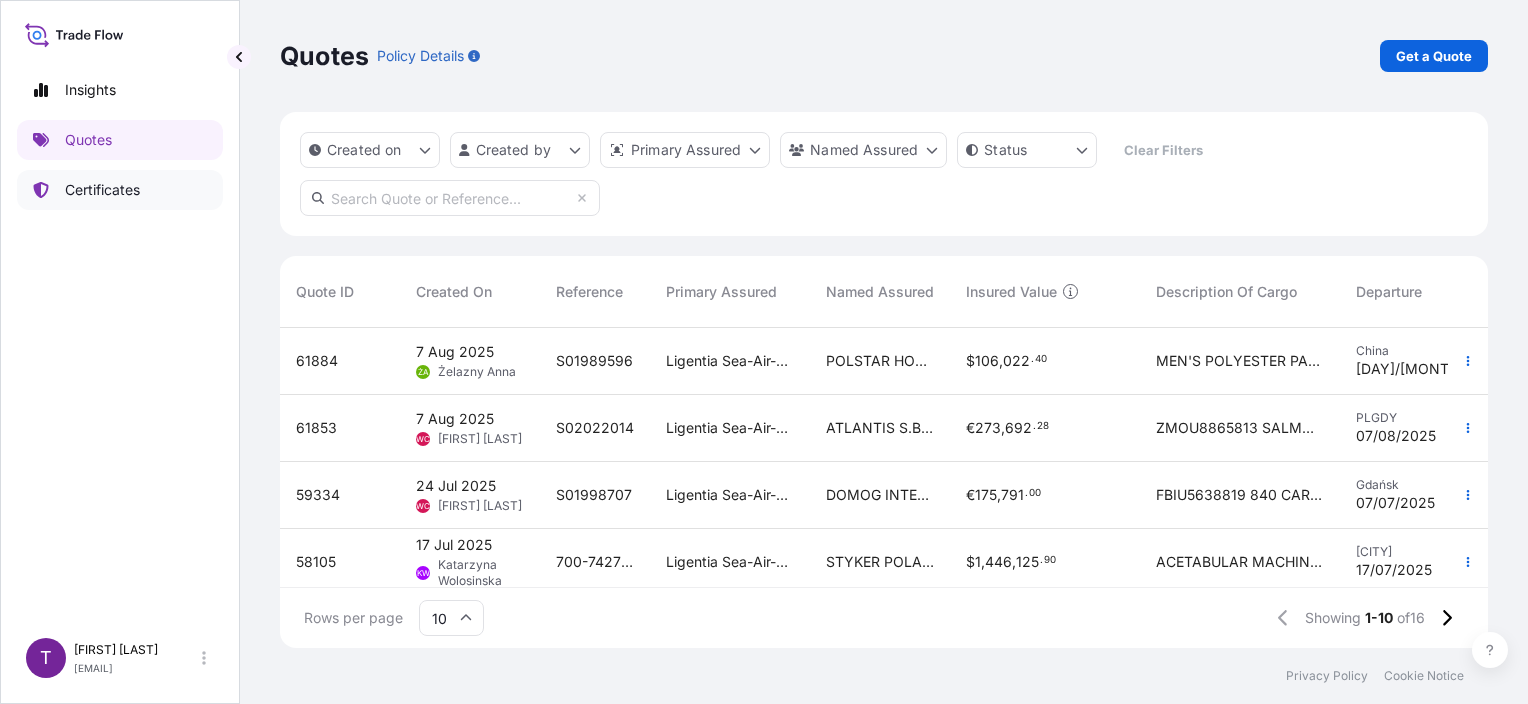 click on "Certificates" at bounding box center [120, 190] 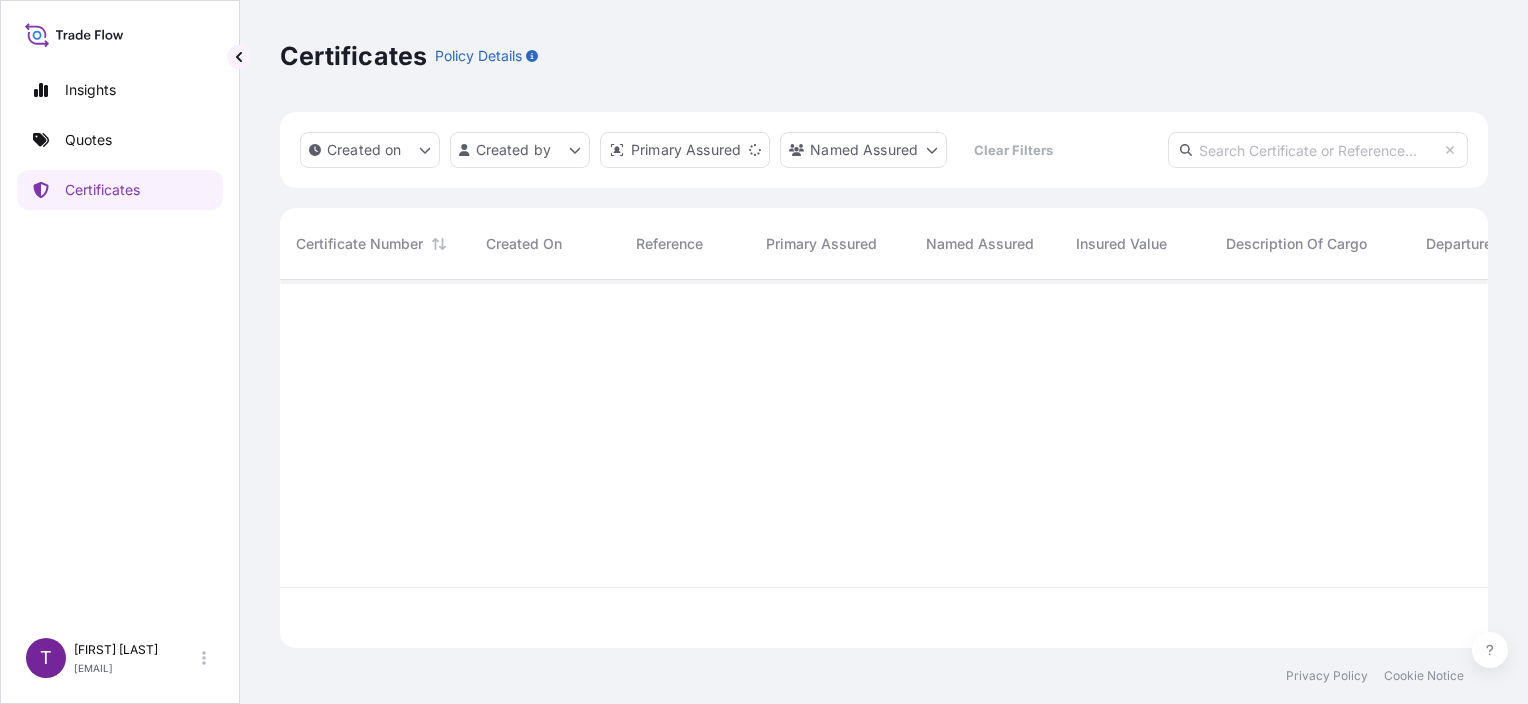scroll, scrollTop: 16, scrollLeft: 16, axis: both 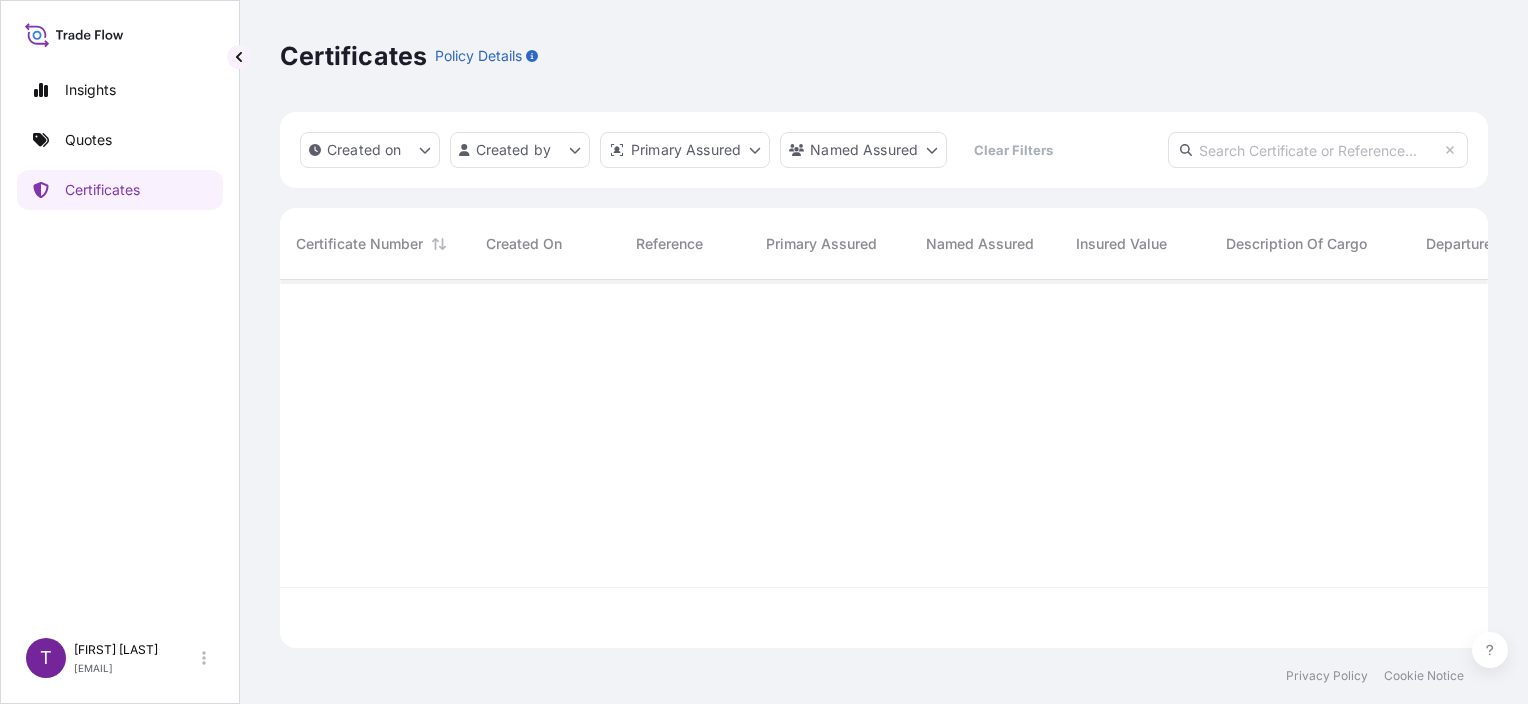 click at bounding box center (1318, 150) 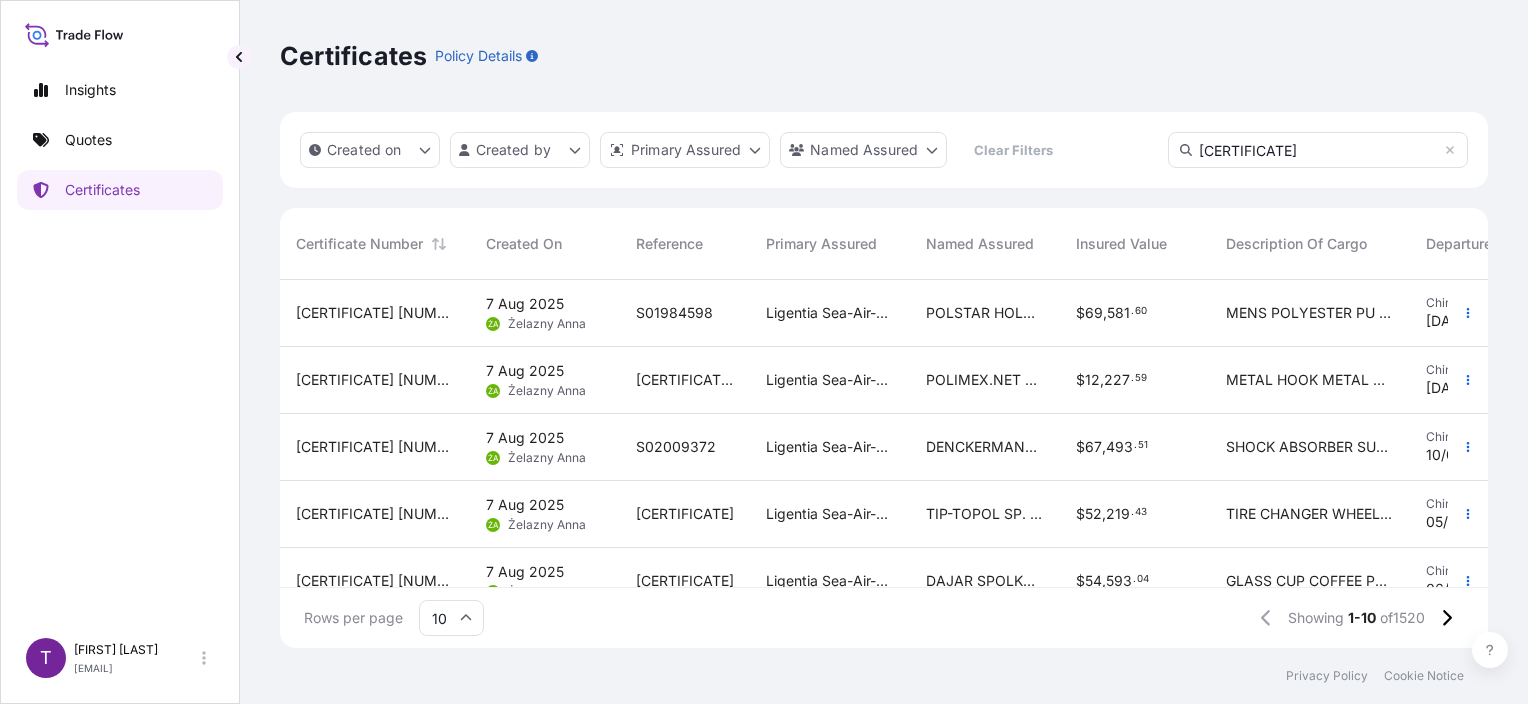 type on "[CERTIFICATE]" 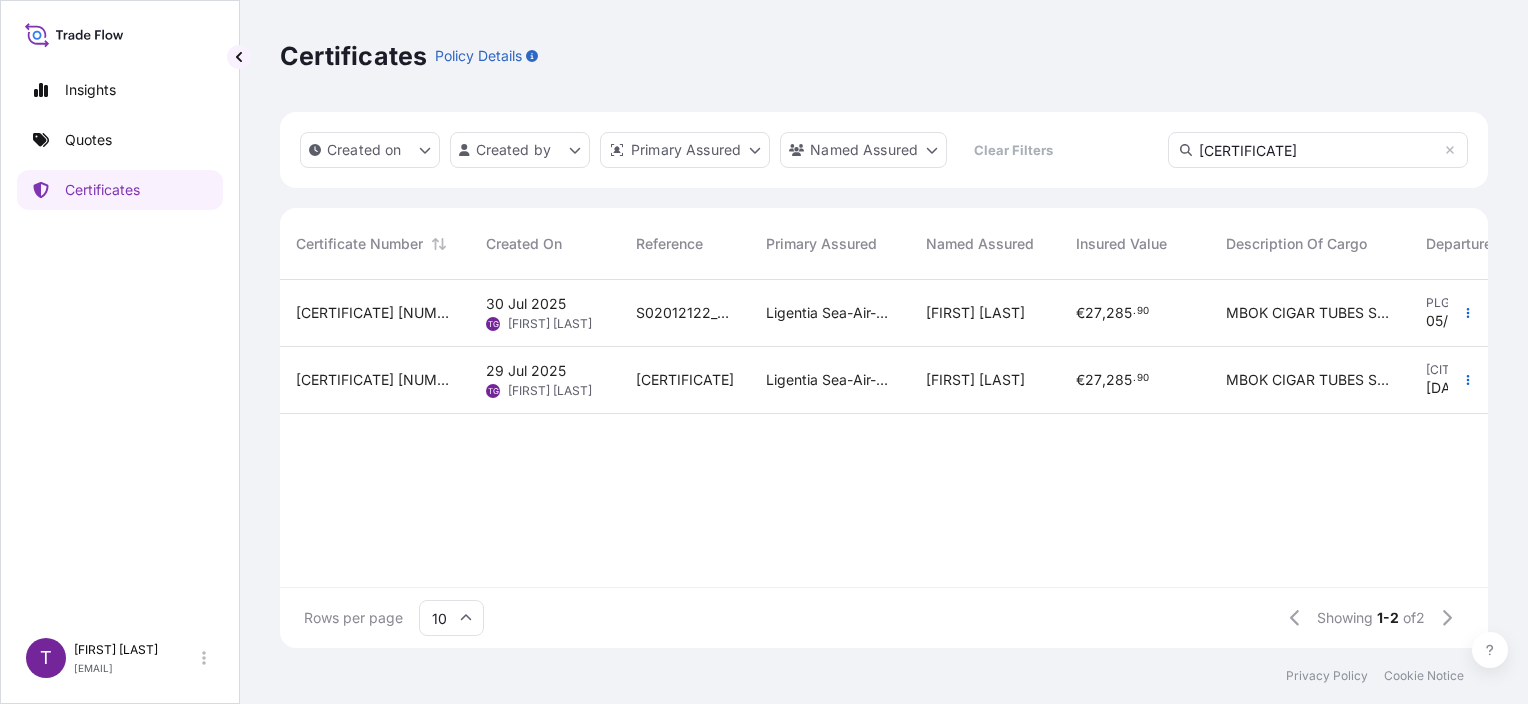 click on "S02012122_SEA" at bounding box center [685, 313] 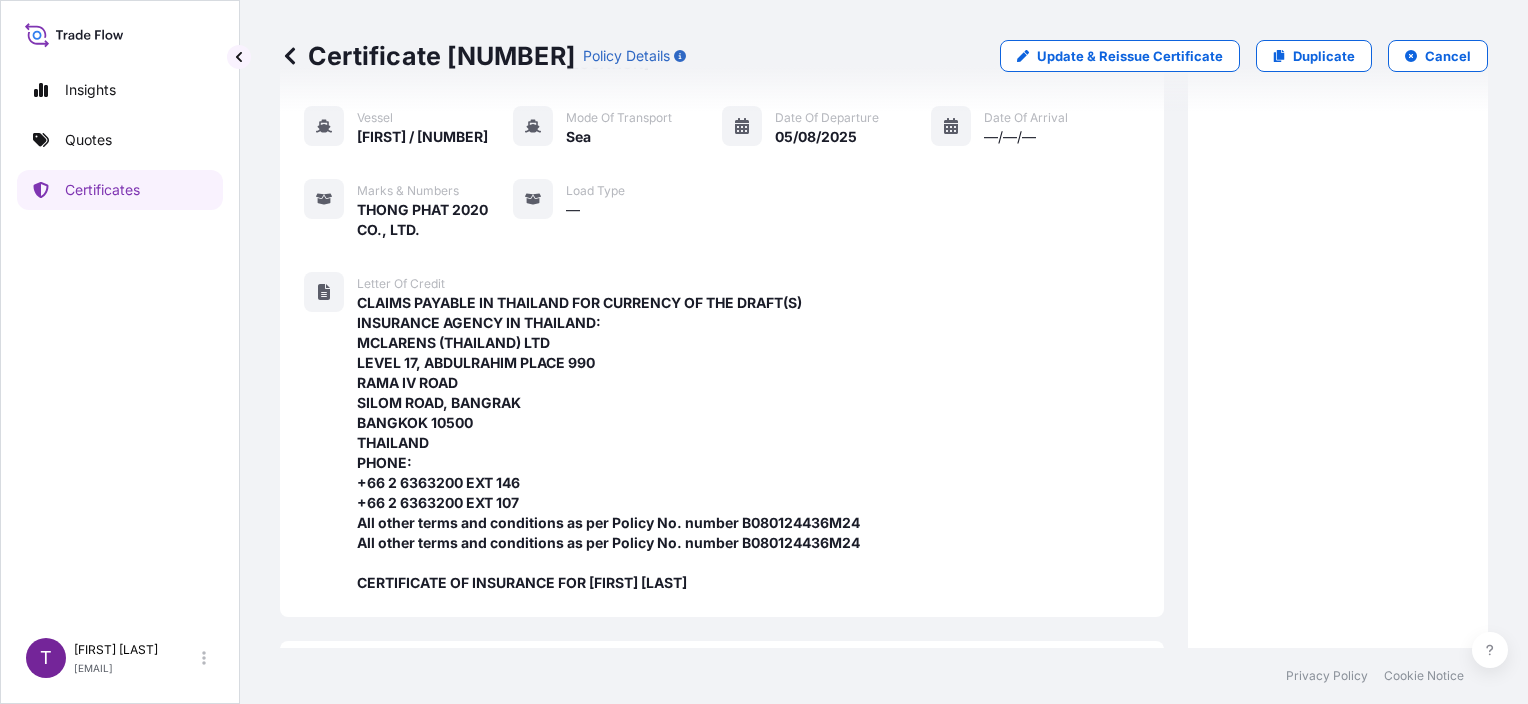 scroll, scrollTop: 200, scrollLeft: 0, axis: vertical 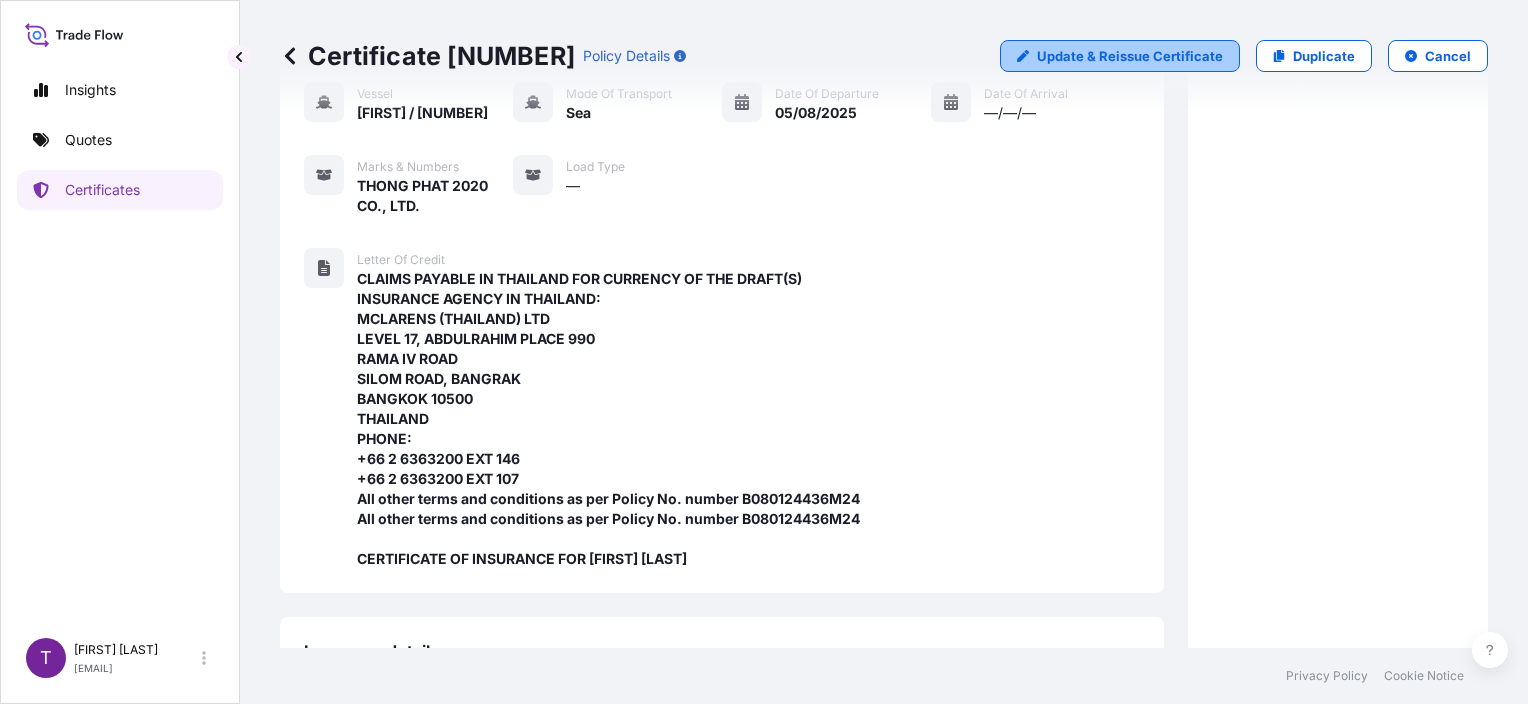 click on "Update & Reissue Certificate" at bounding box center (1130, 56) 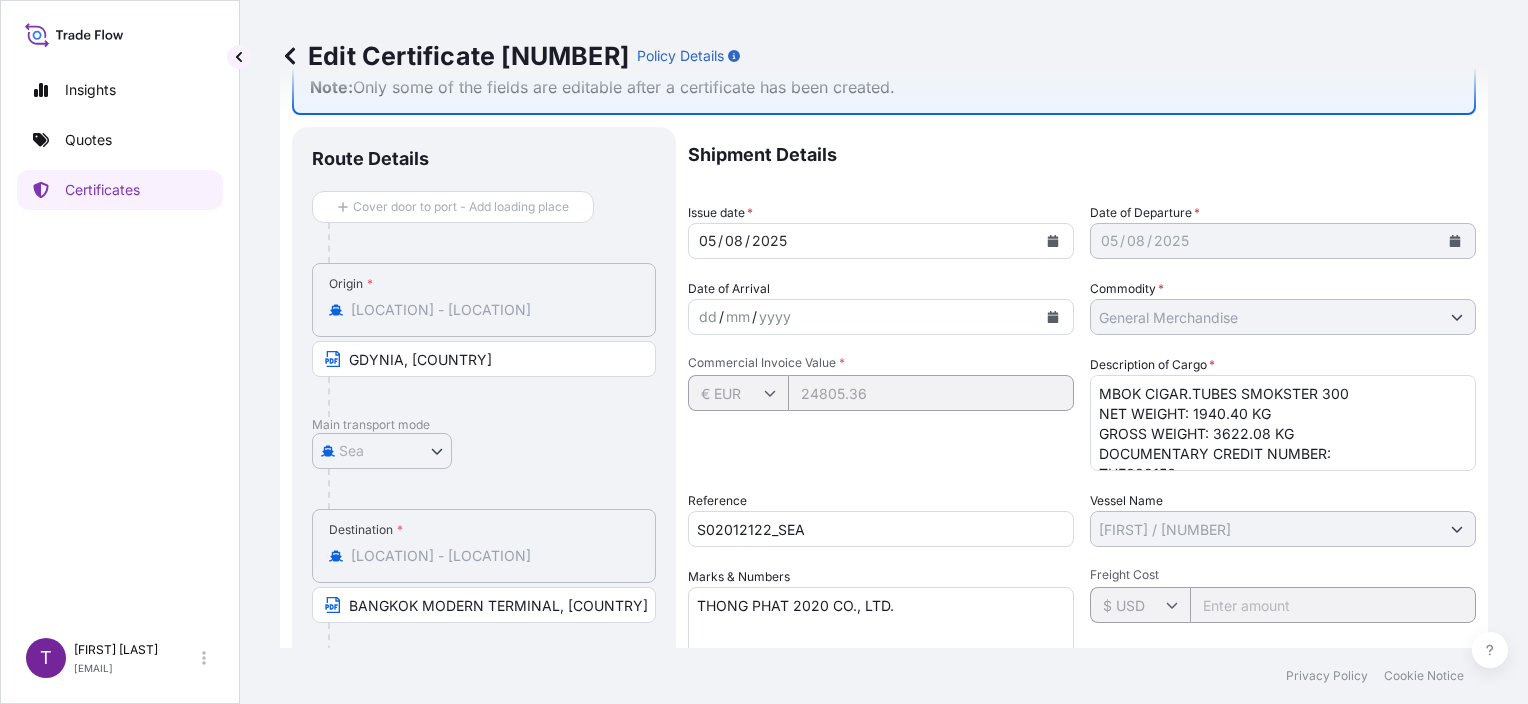 scroll, scrollTop: 0, scrollLeft: 0, axis: both 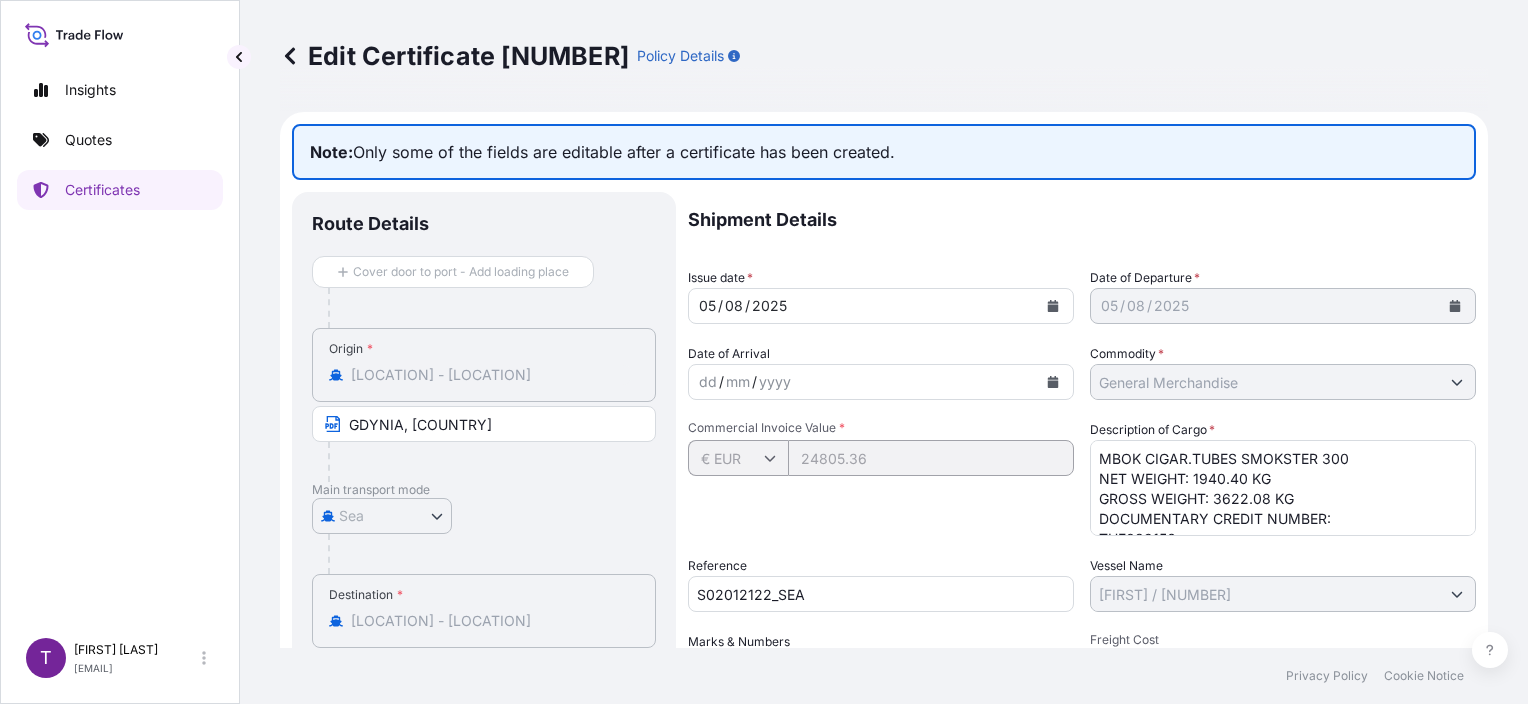 click 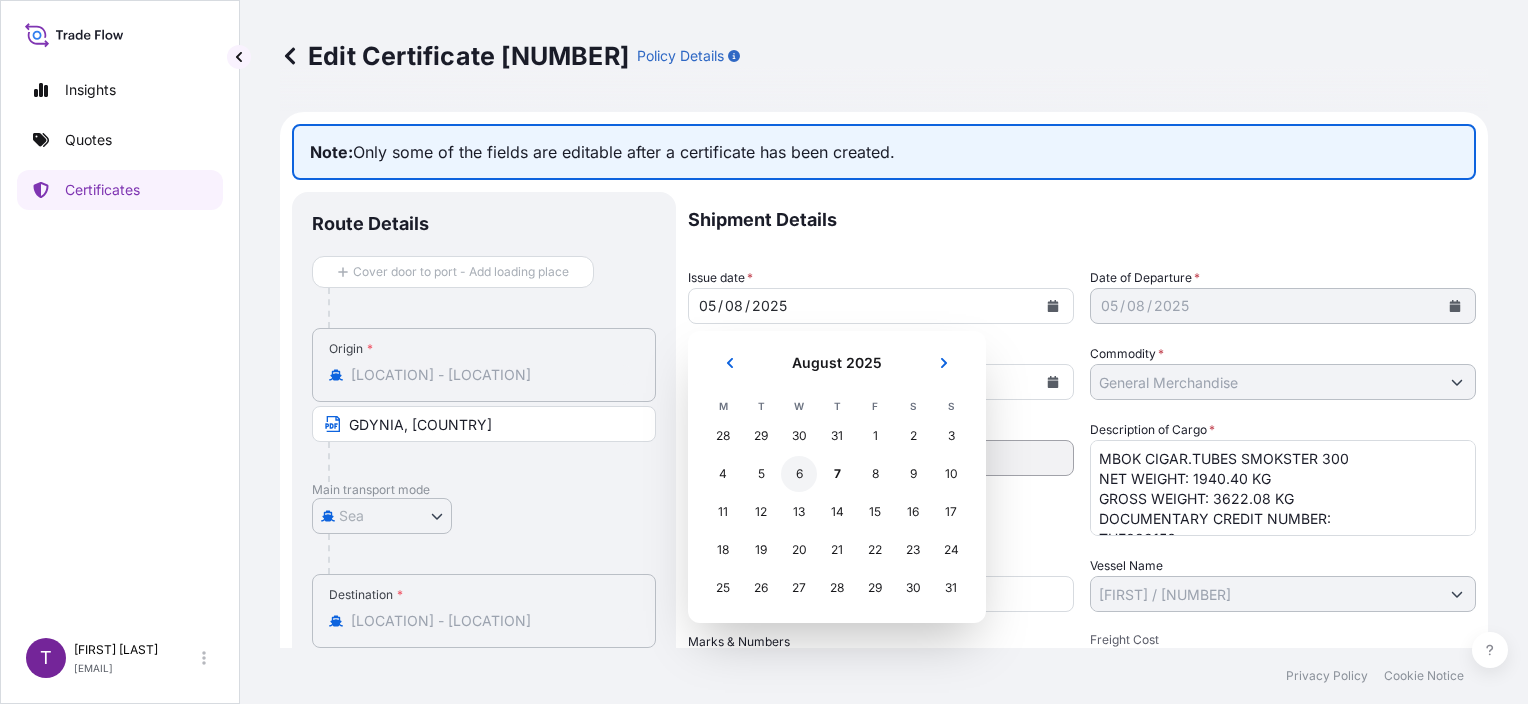 click on "6" at bounding box center [799, 474] 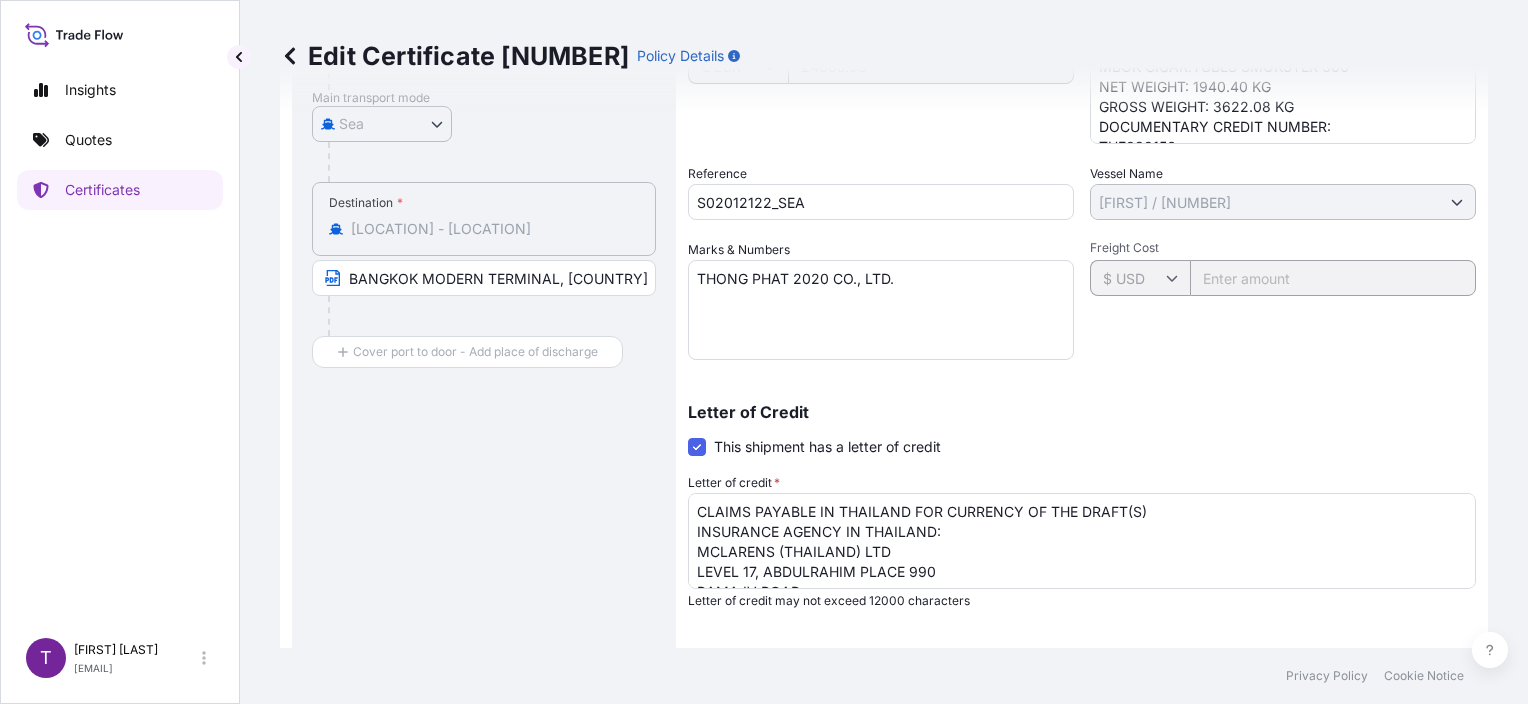 scroll, scrollTop: 639, scrollLeft: 0, axis: vertical 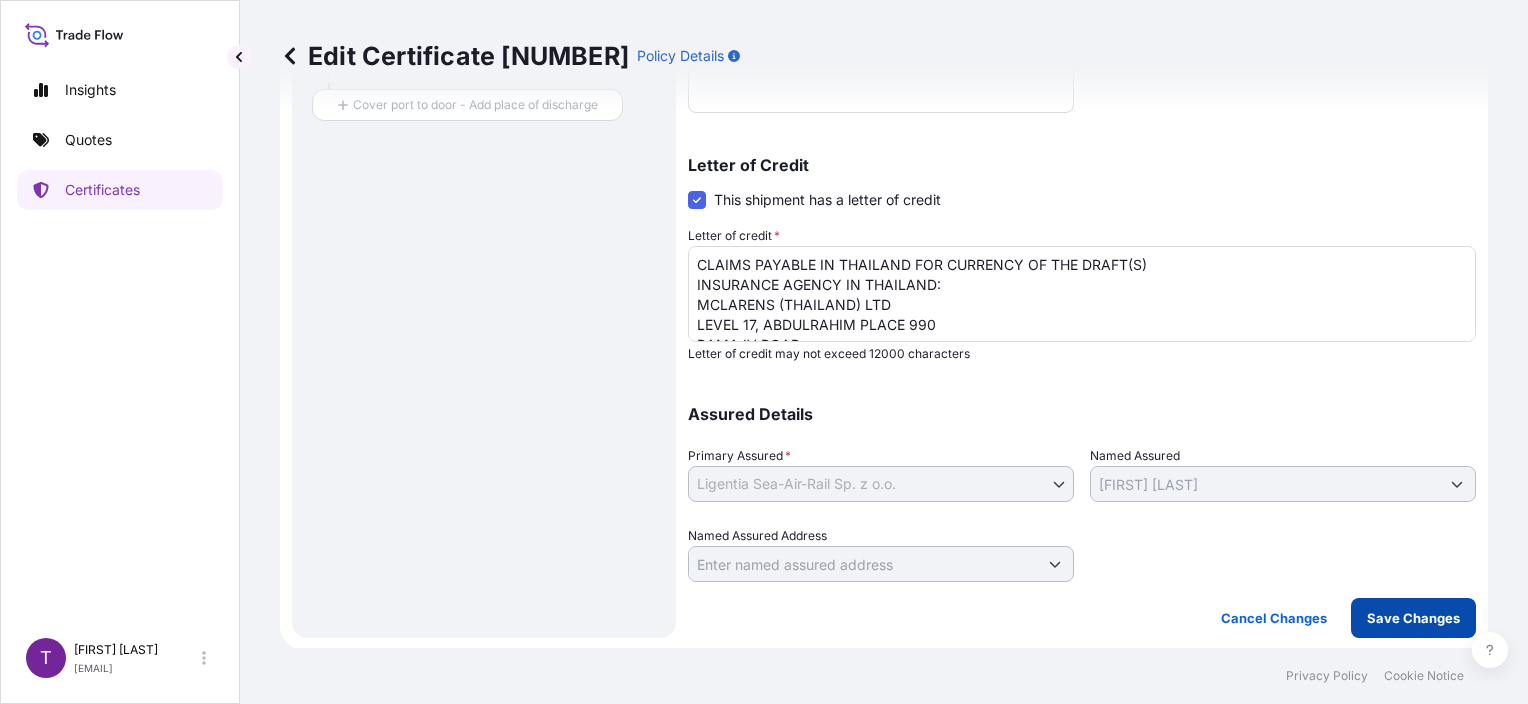 click on "Save Changes" at bounding box center [1413, 618] 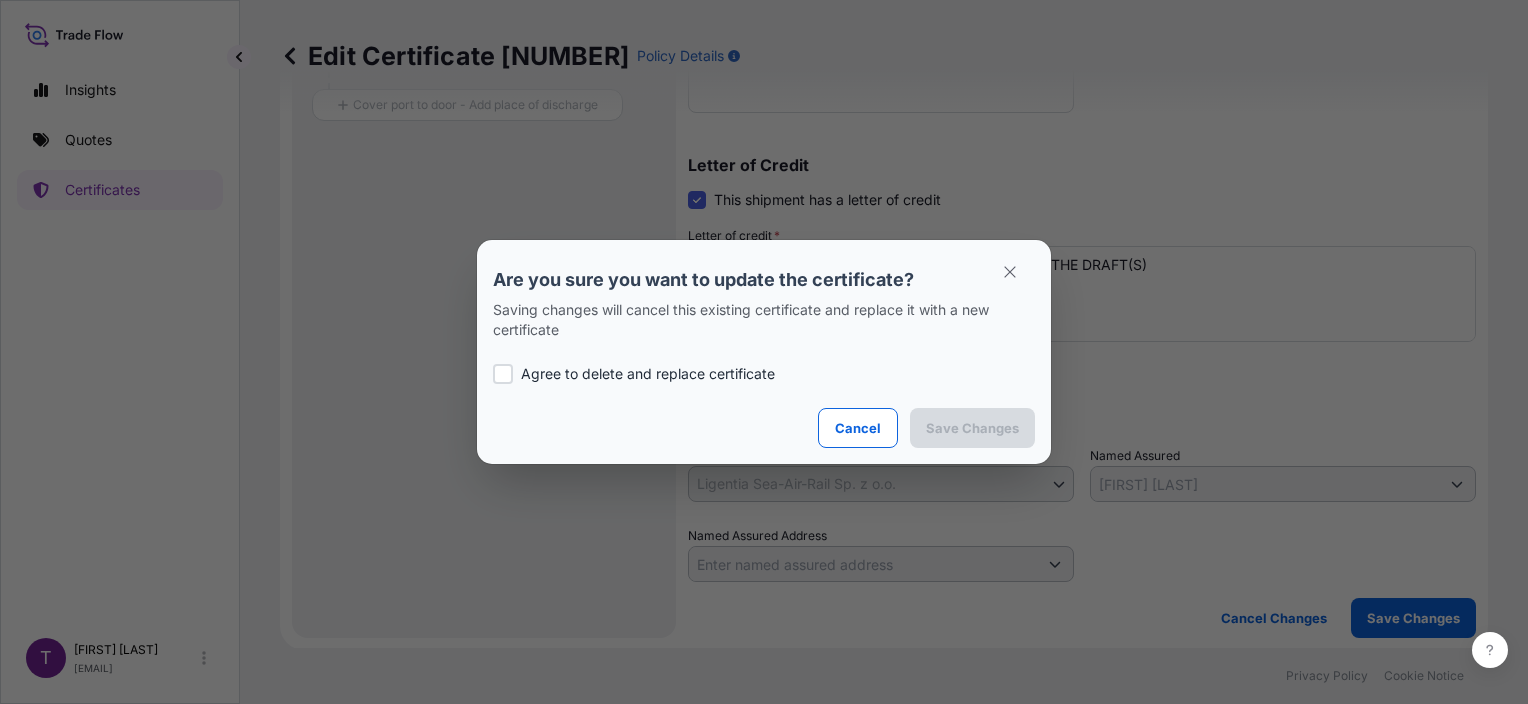 click on "Agree to delete and replace certificate" at bounding box center (648, 374) 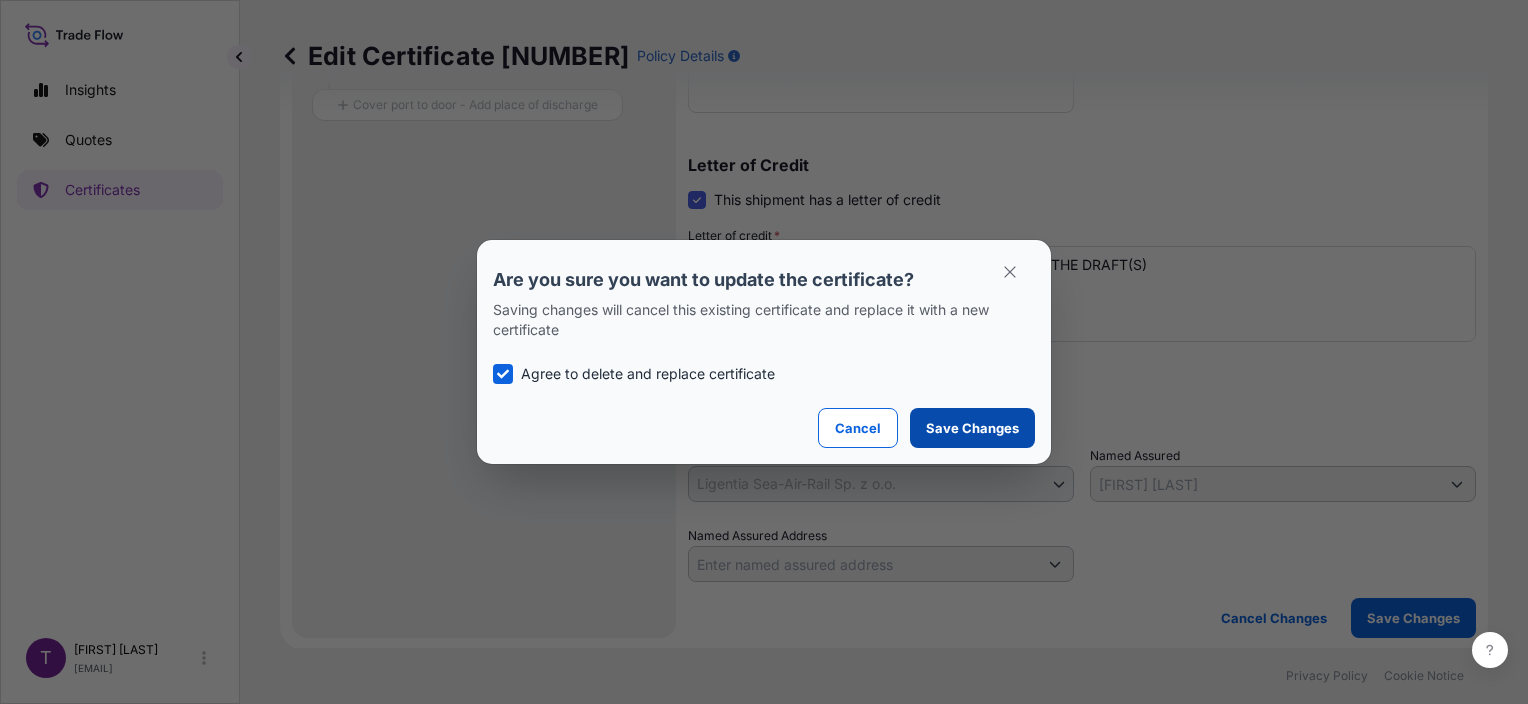 click on "Save Changes" at bounding box center [972, 428] 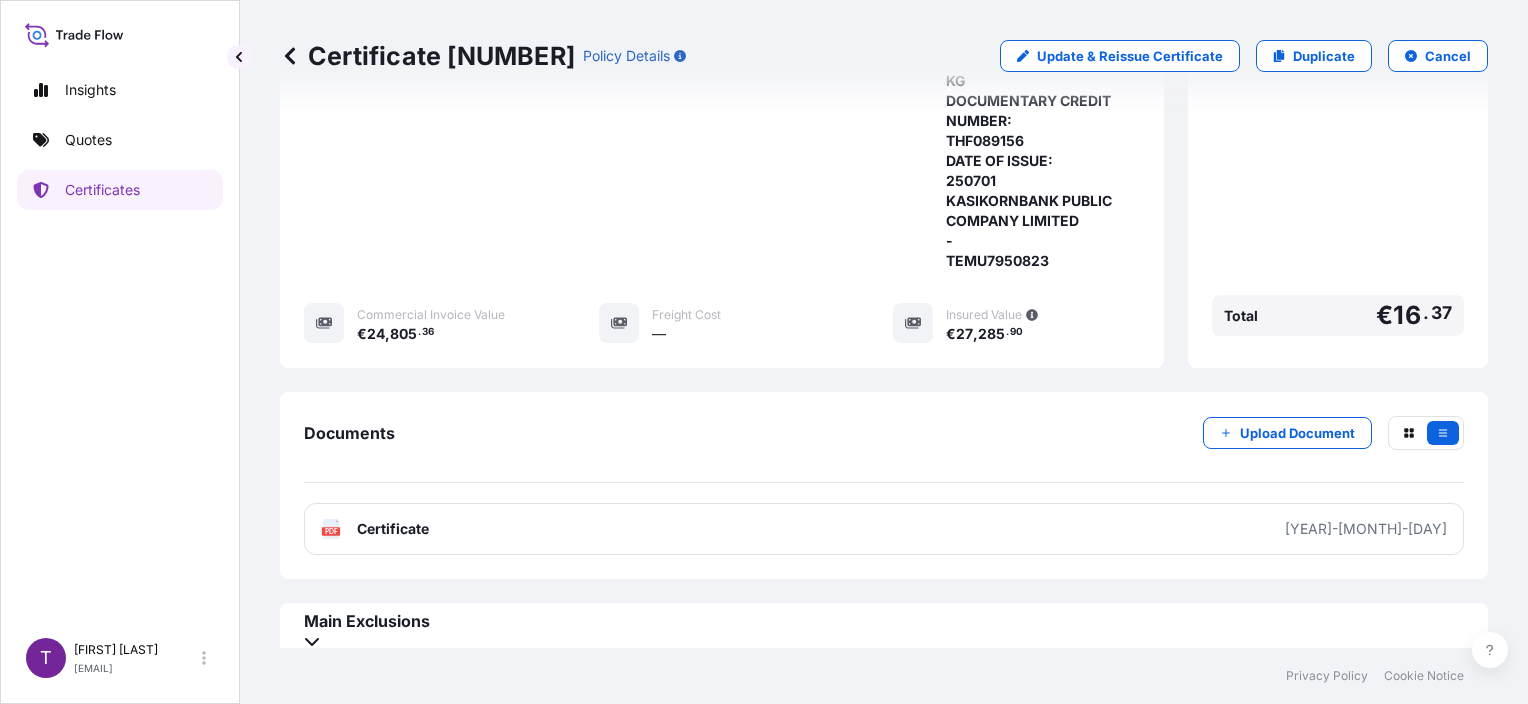 scroll, scrollTop: 956, scrollLeft: 0, axis: vertical 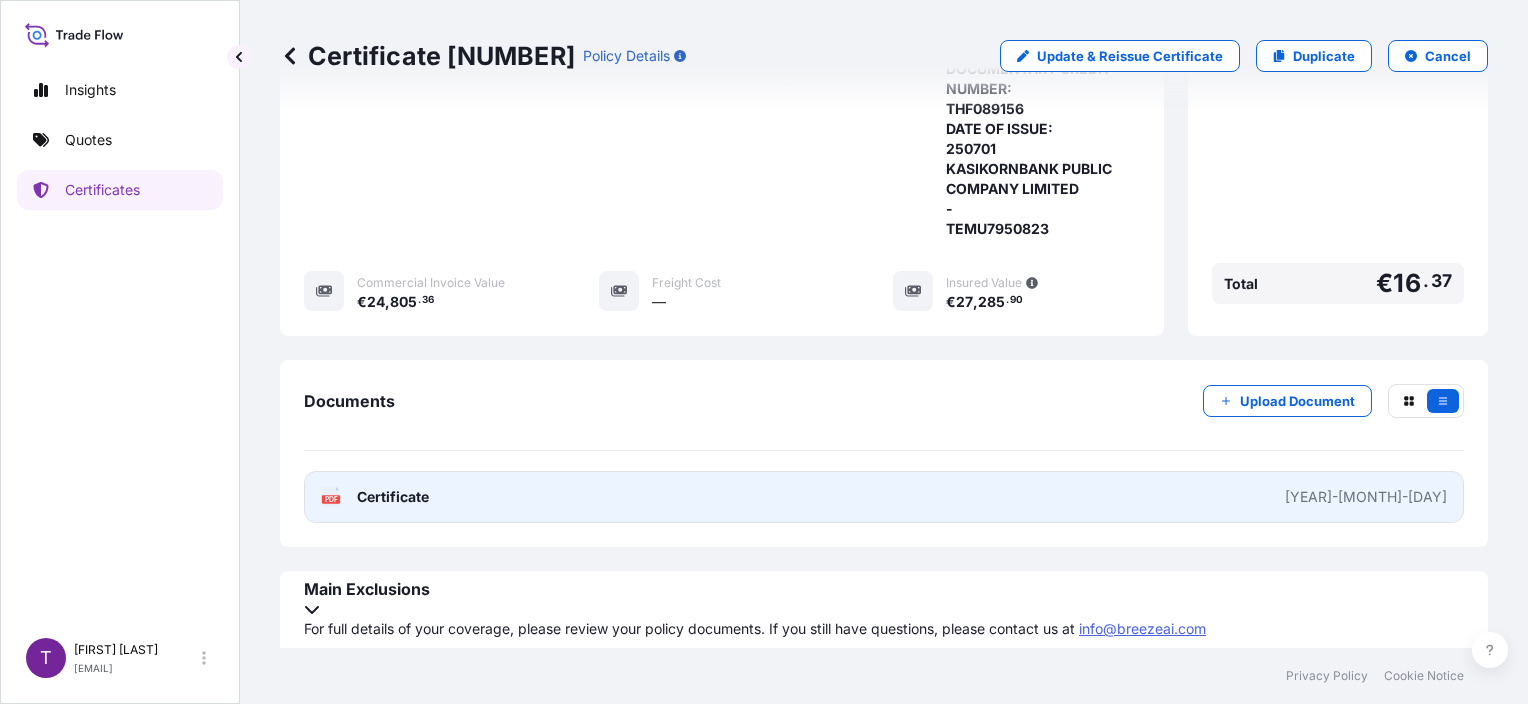click on "PDF Certificate [YEAR]-[MONTH]-[DAY]" at bounding box center [884, 497] 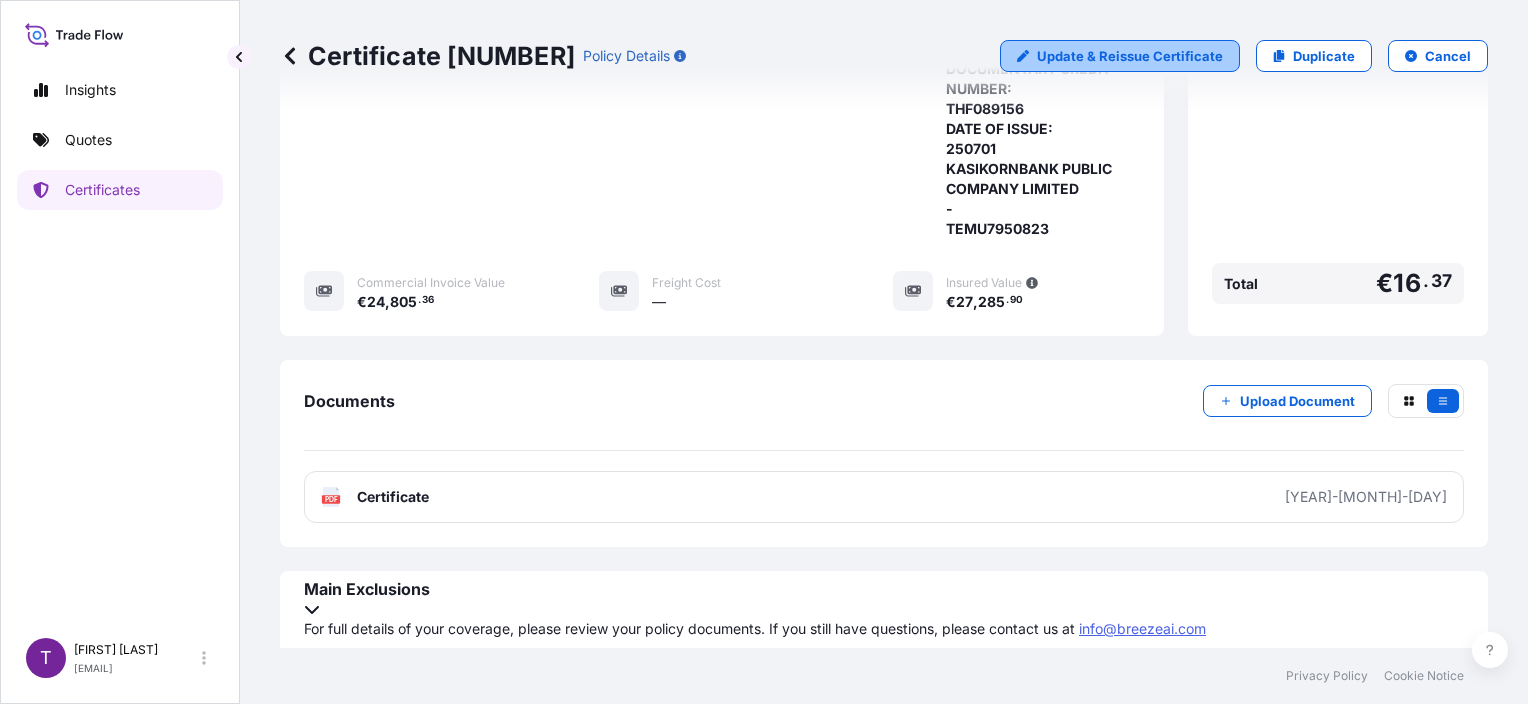 click on "Update & Reissue Certificate" at bounding box center (1130, 56) 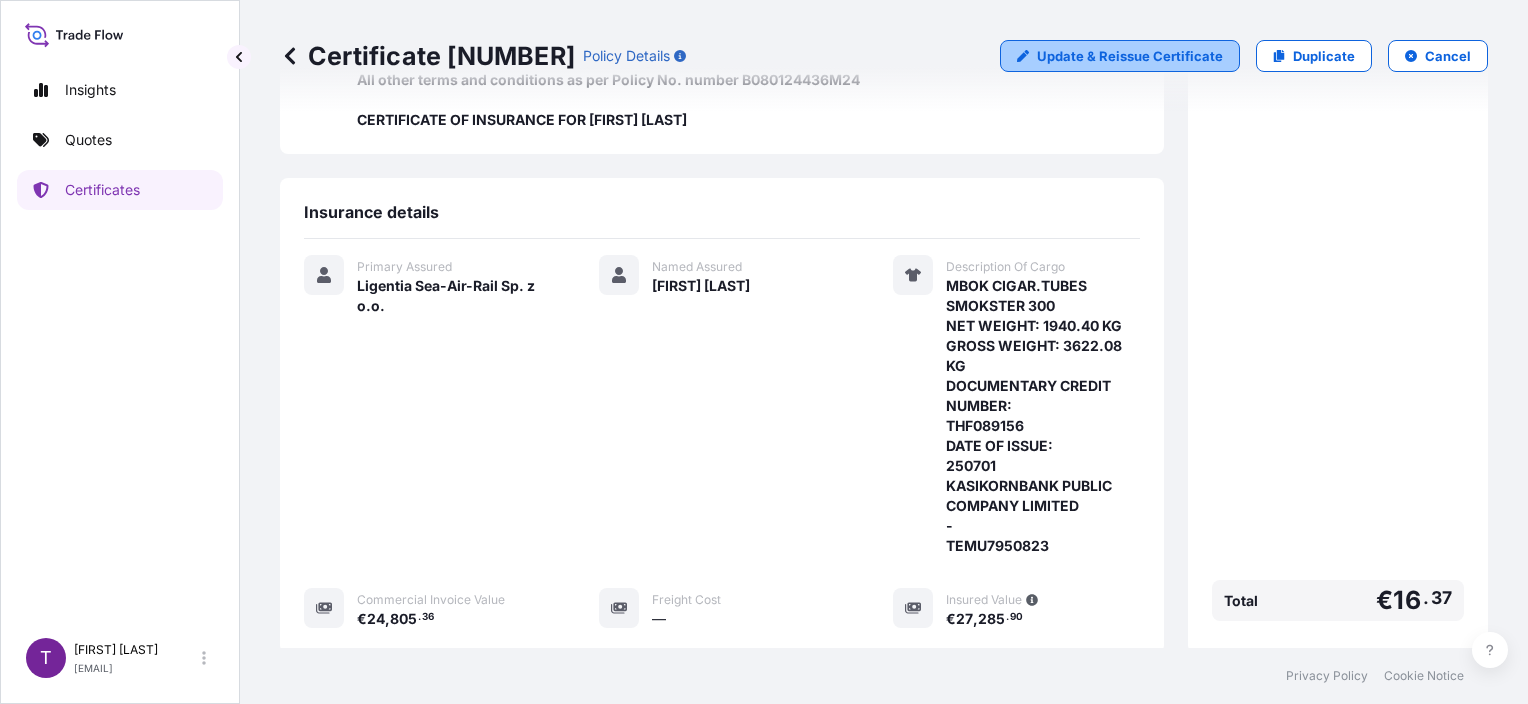 select on "Sea" 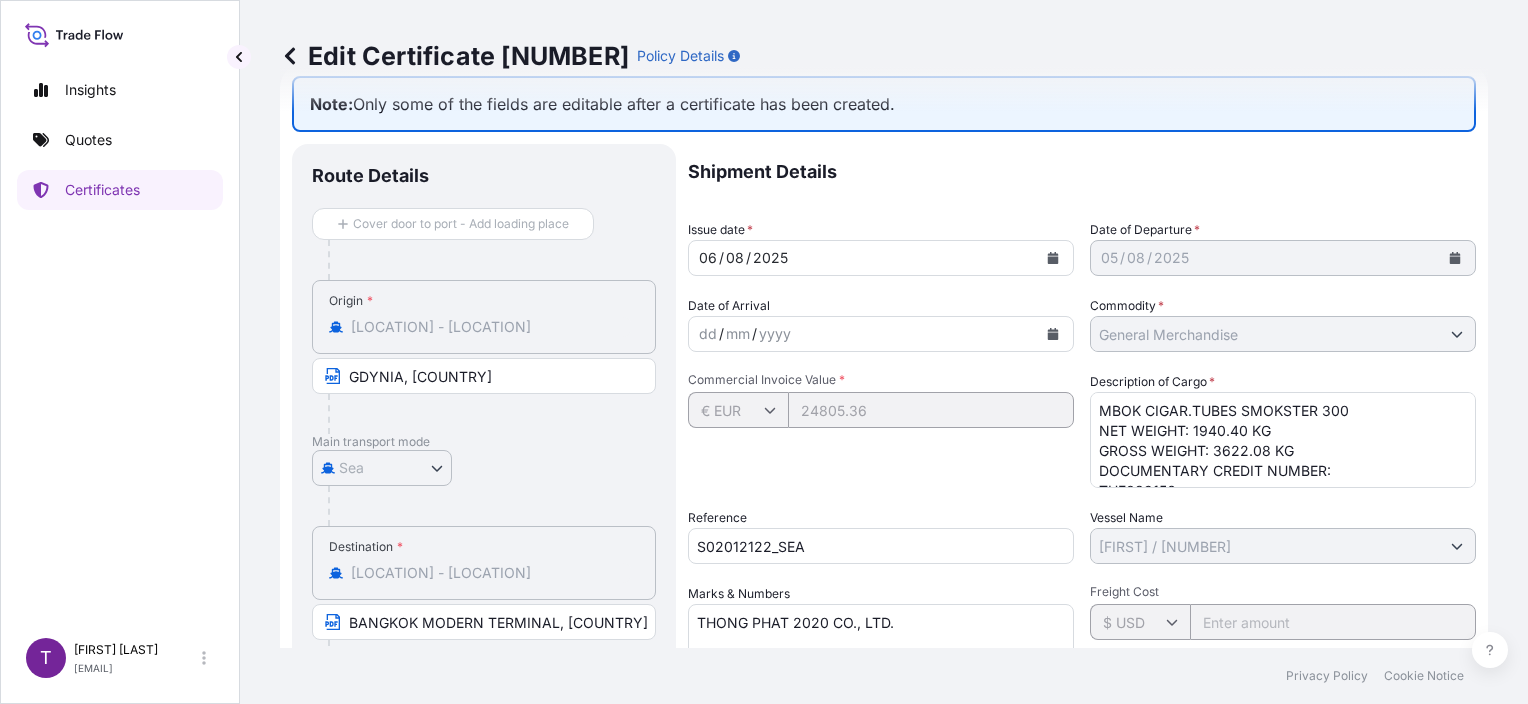 scroll, scrollTop: 39, scrollLeft: 0, axis: vertical 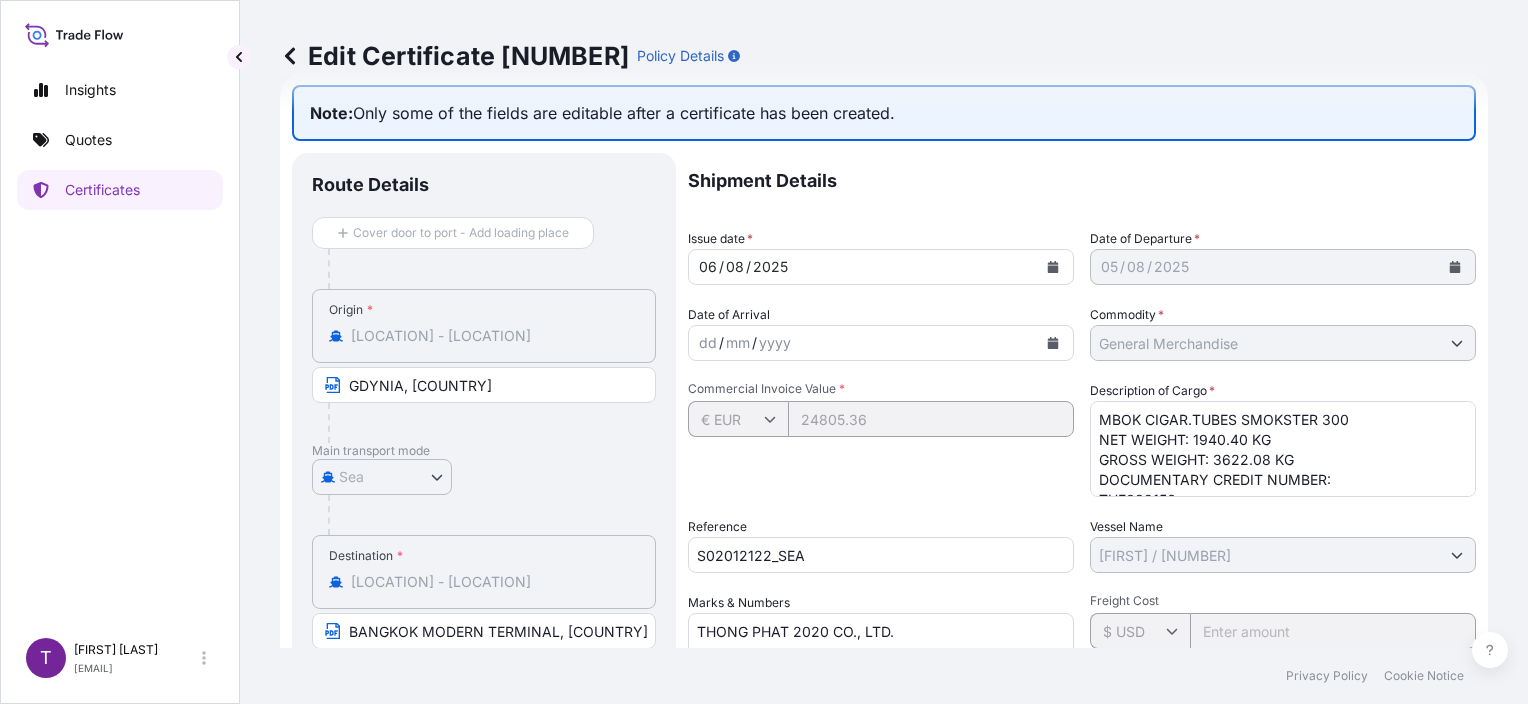 click on "08" at bounding box center (1136, 267) 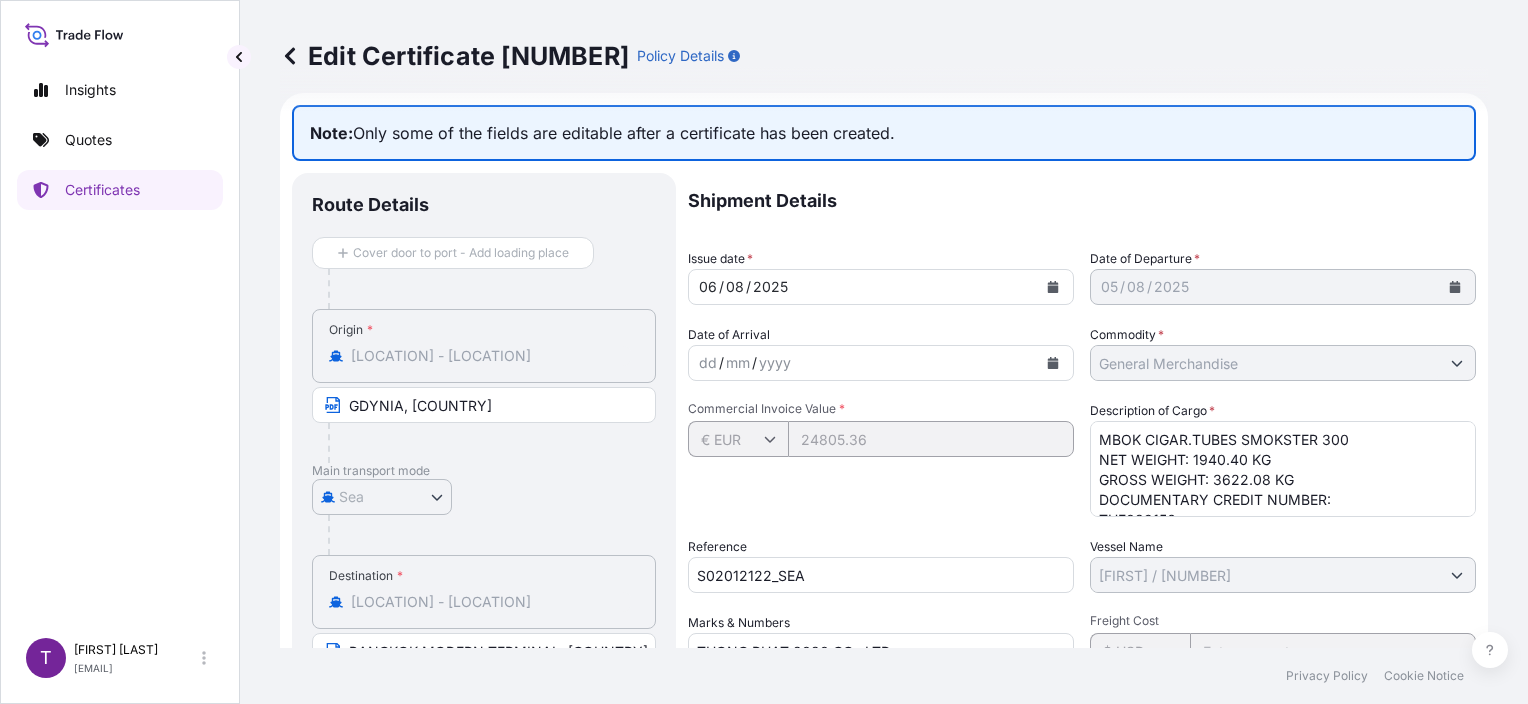 scroll, scrollTop: 0, scrollLeft: 0, axis: both 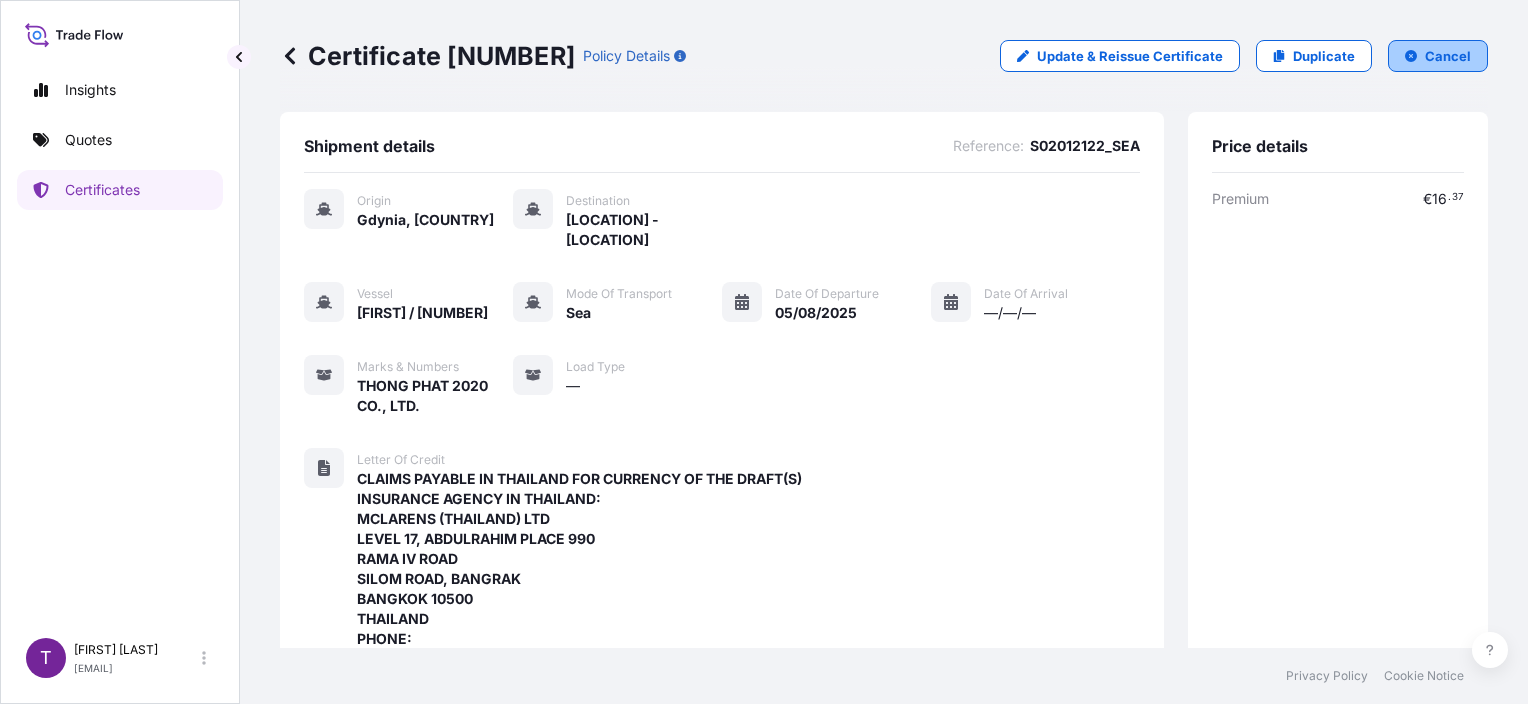 click 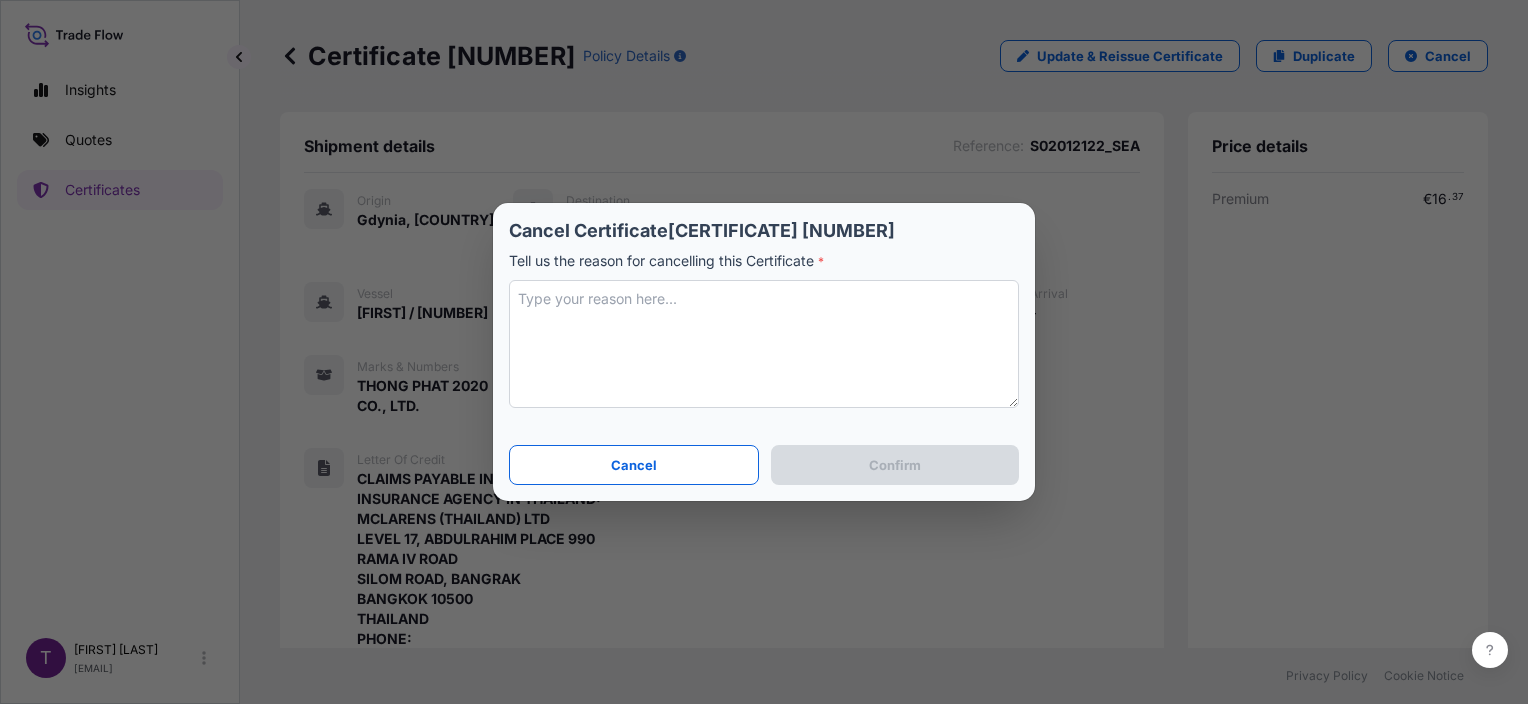 click at bounding box center [764, 344] 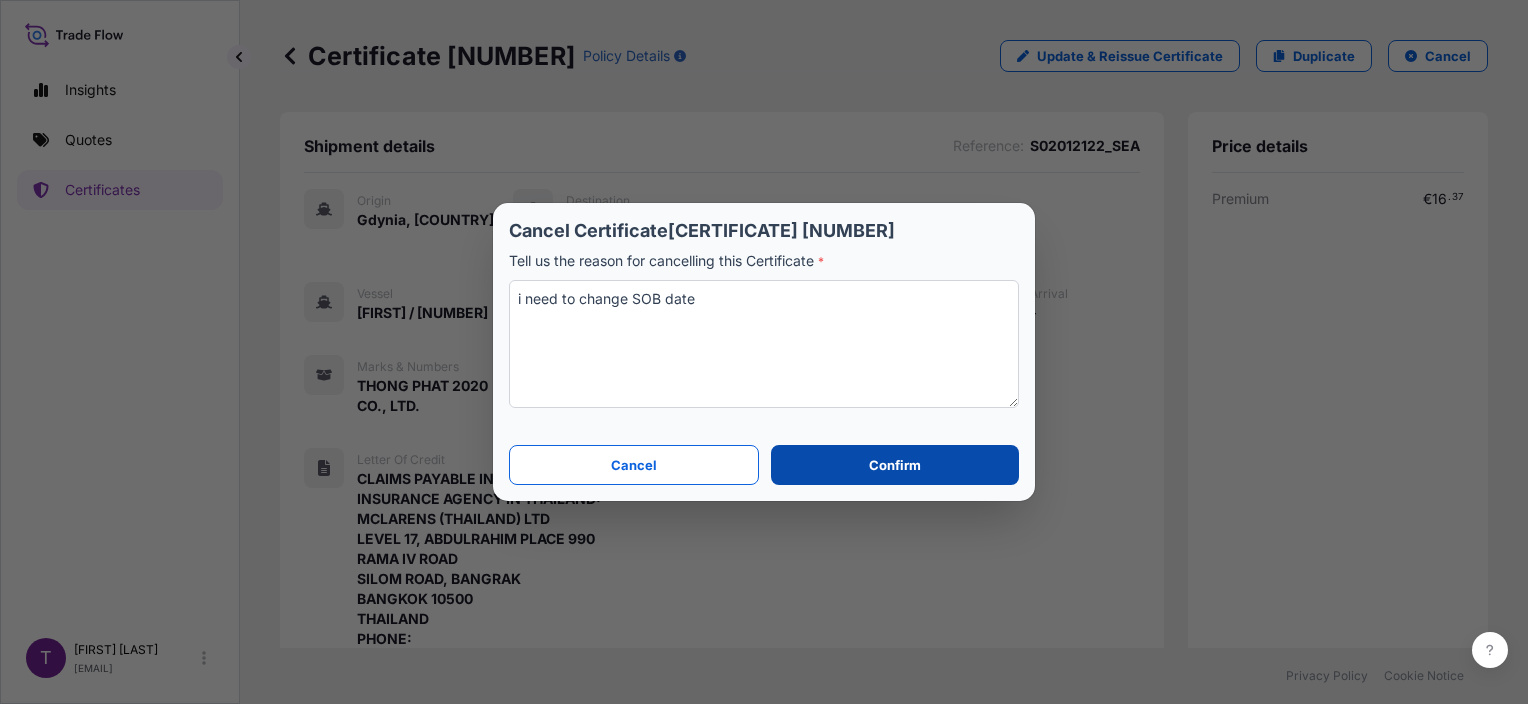 type on "i need to change SOB date" 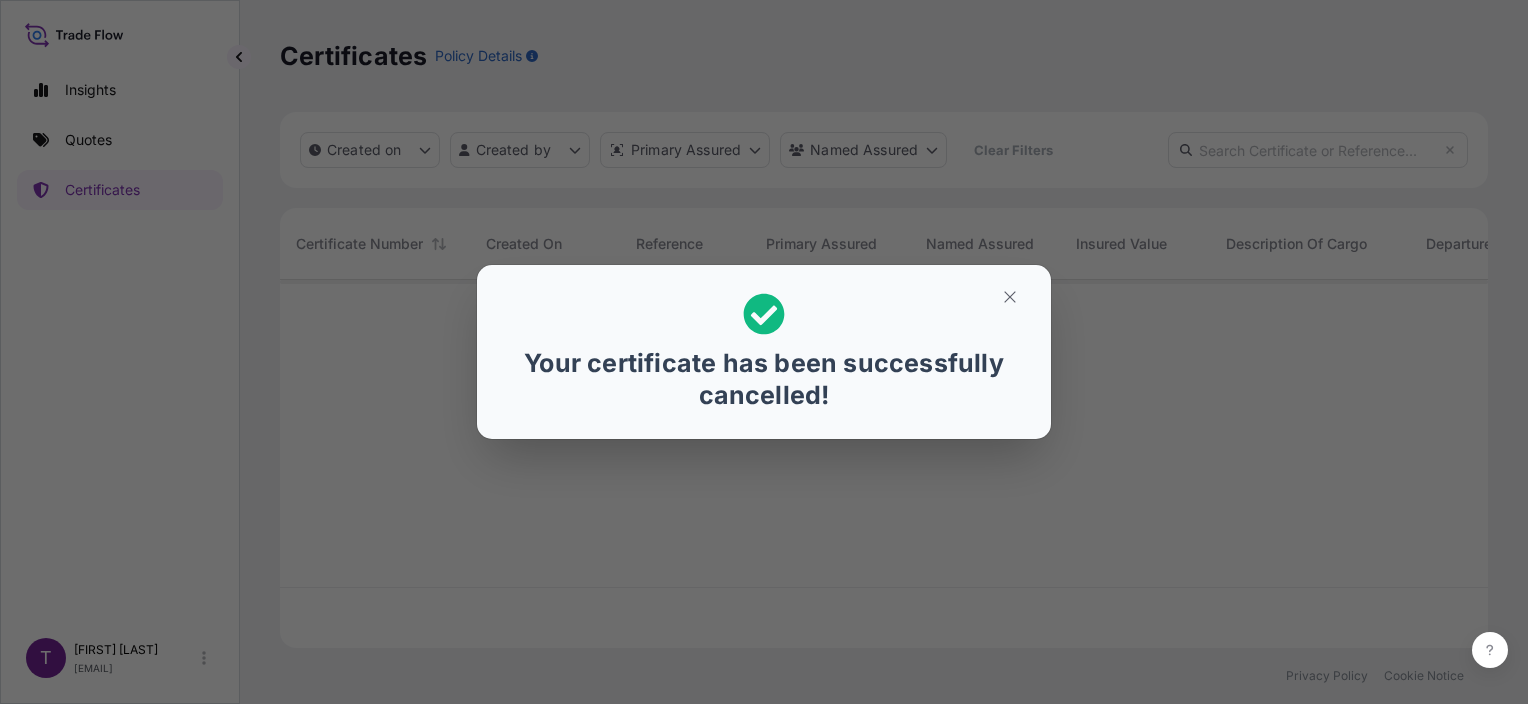 scroll, scrollTop: 16, scrollLeft: 16, axis: both 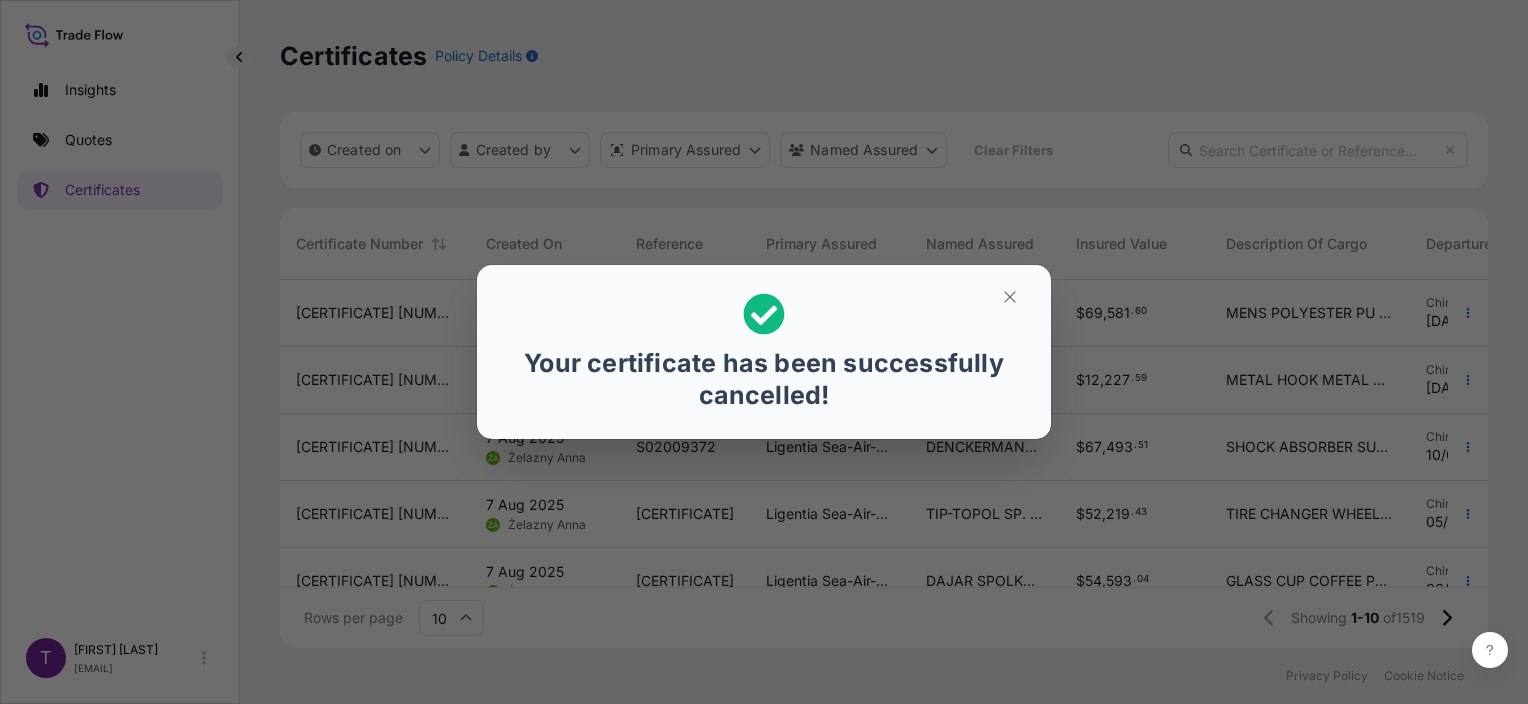 click at bounding box center (1010, 297) 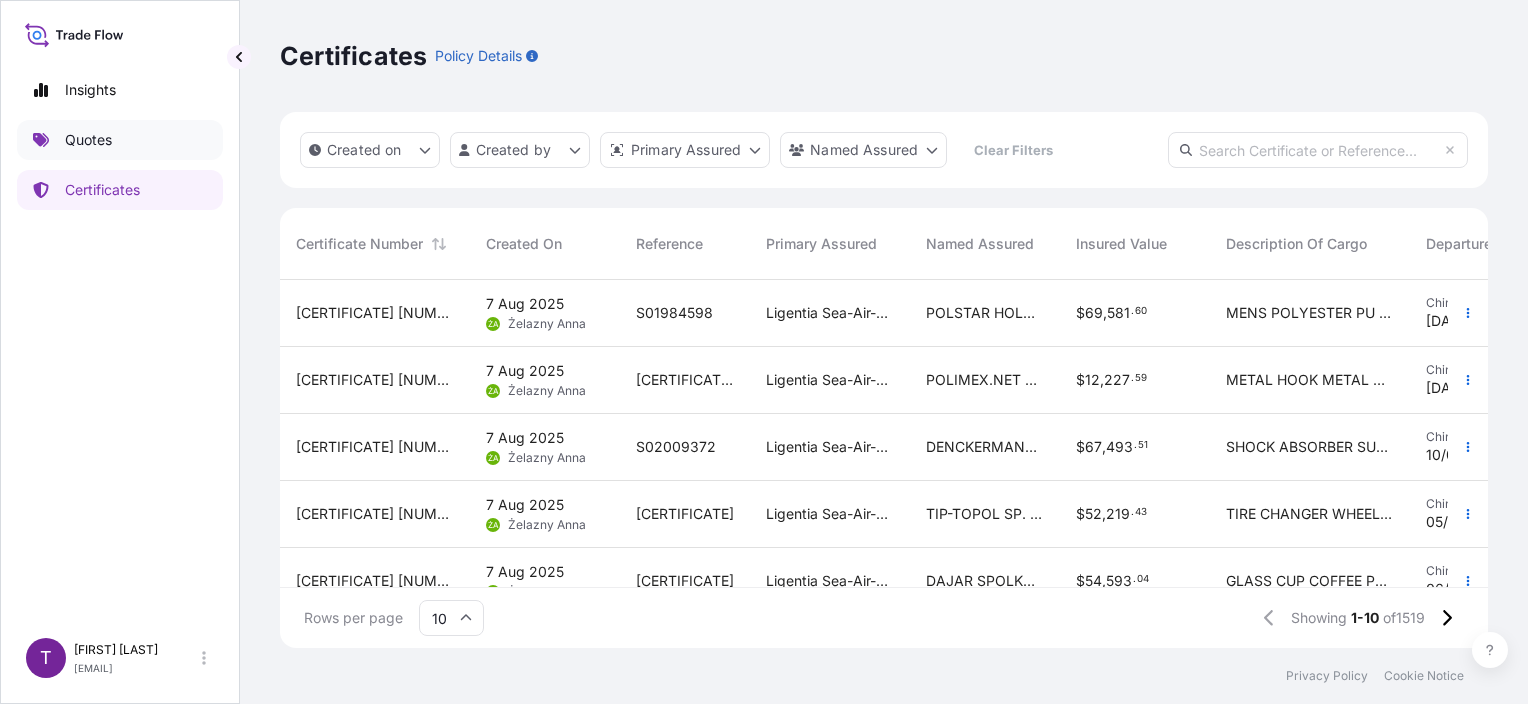 click on "Quotes" at bounding box center (120, 140) 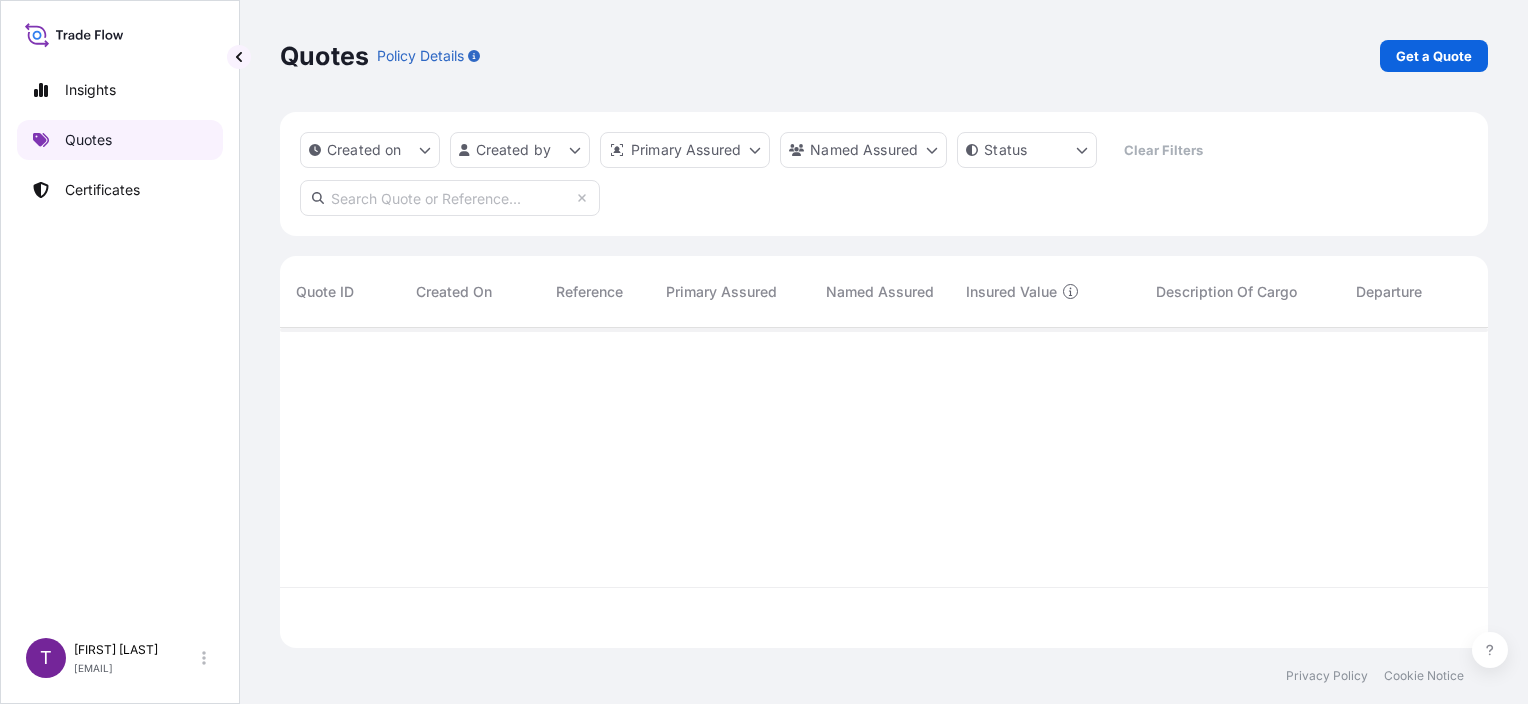 scroll, scrollTop: 16, scrollLeft: 16, axis: both 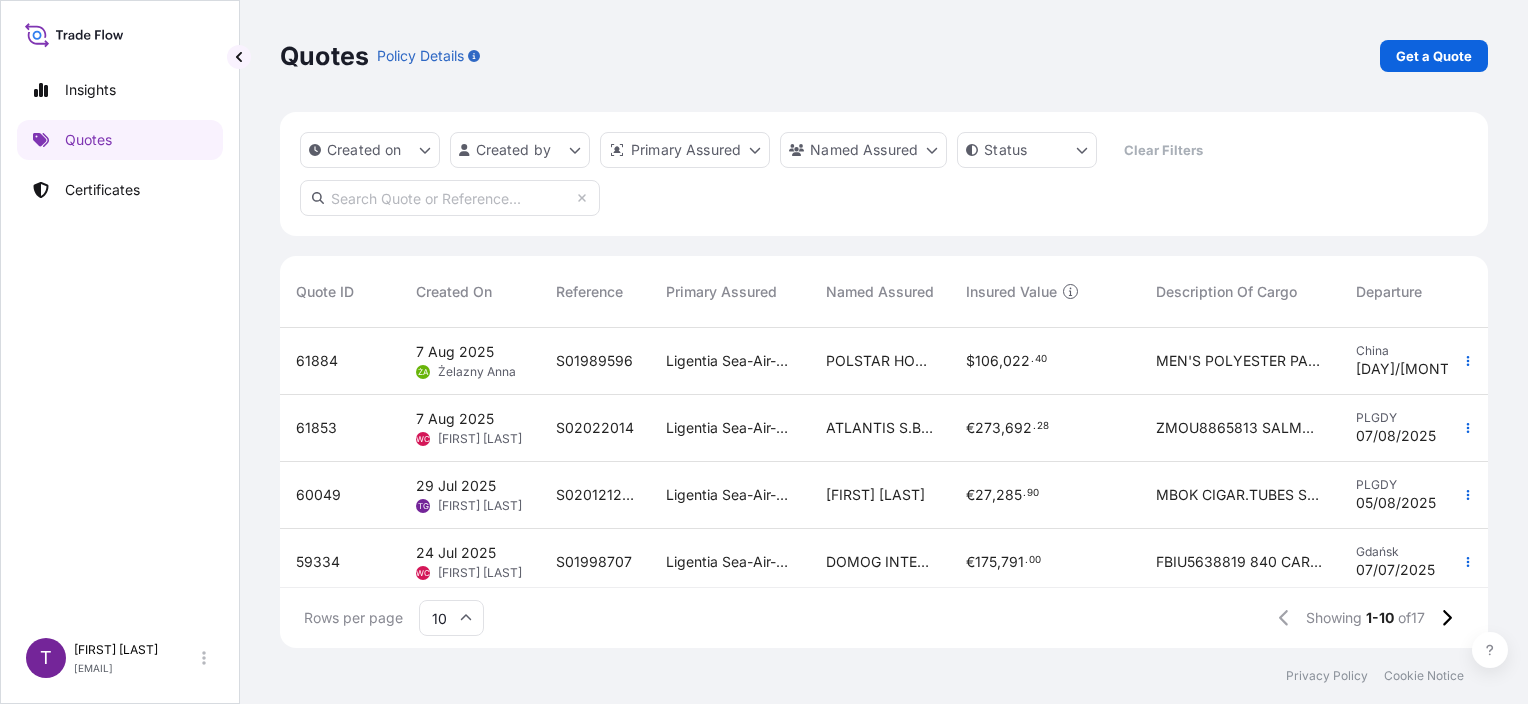 click at bounding box center (450, 198) 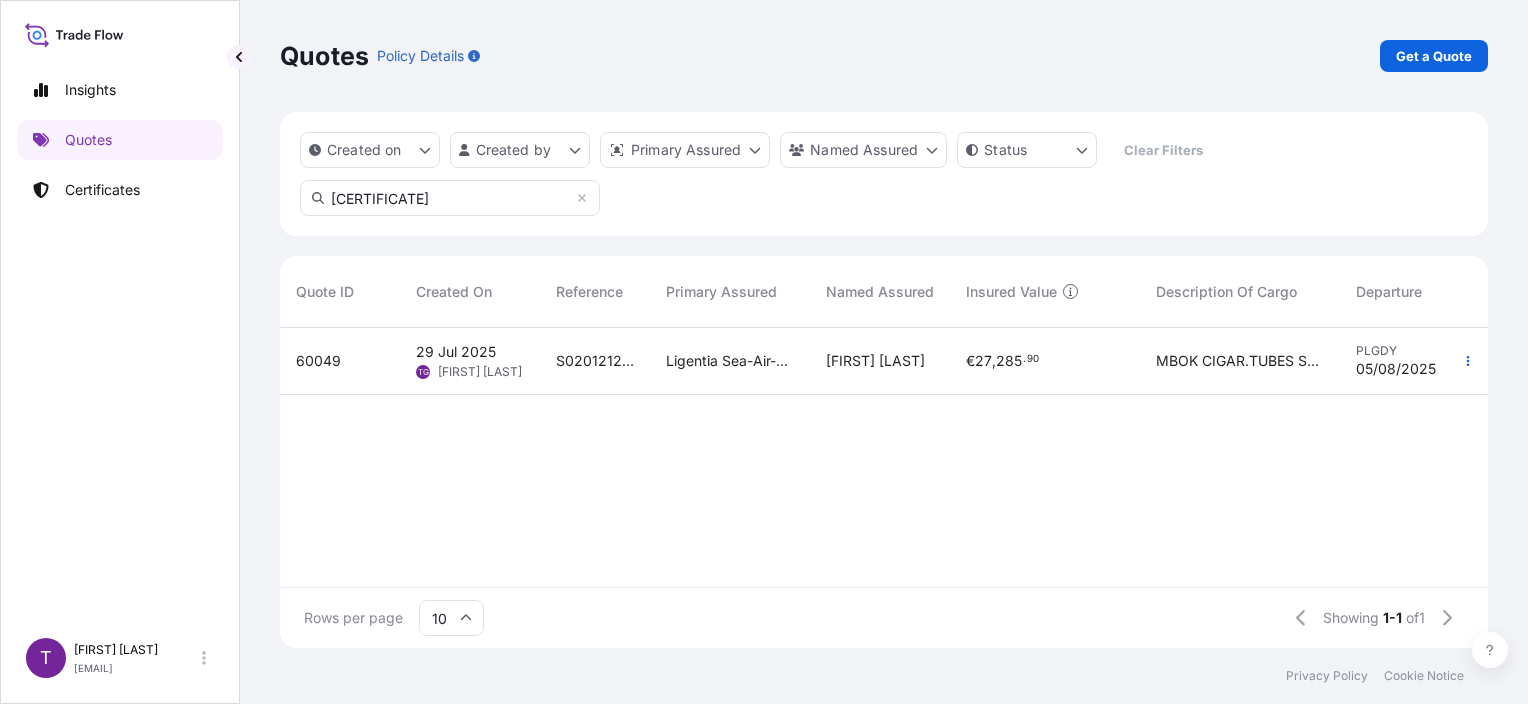 type on "[CERTIFICATE]" 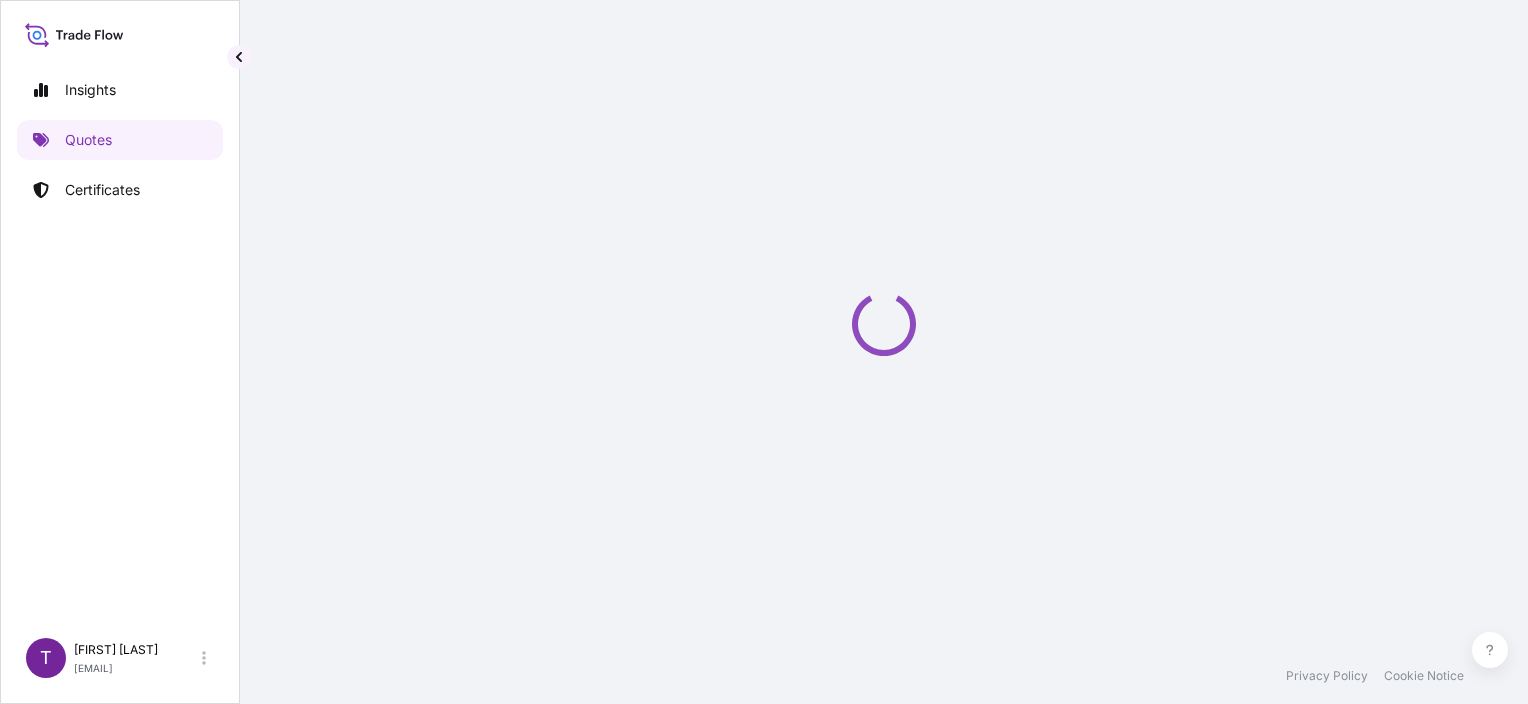 select on "Sea" 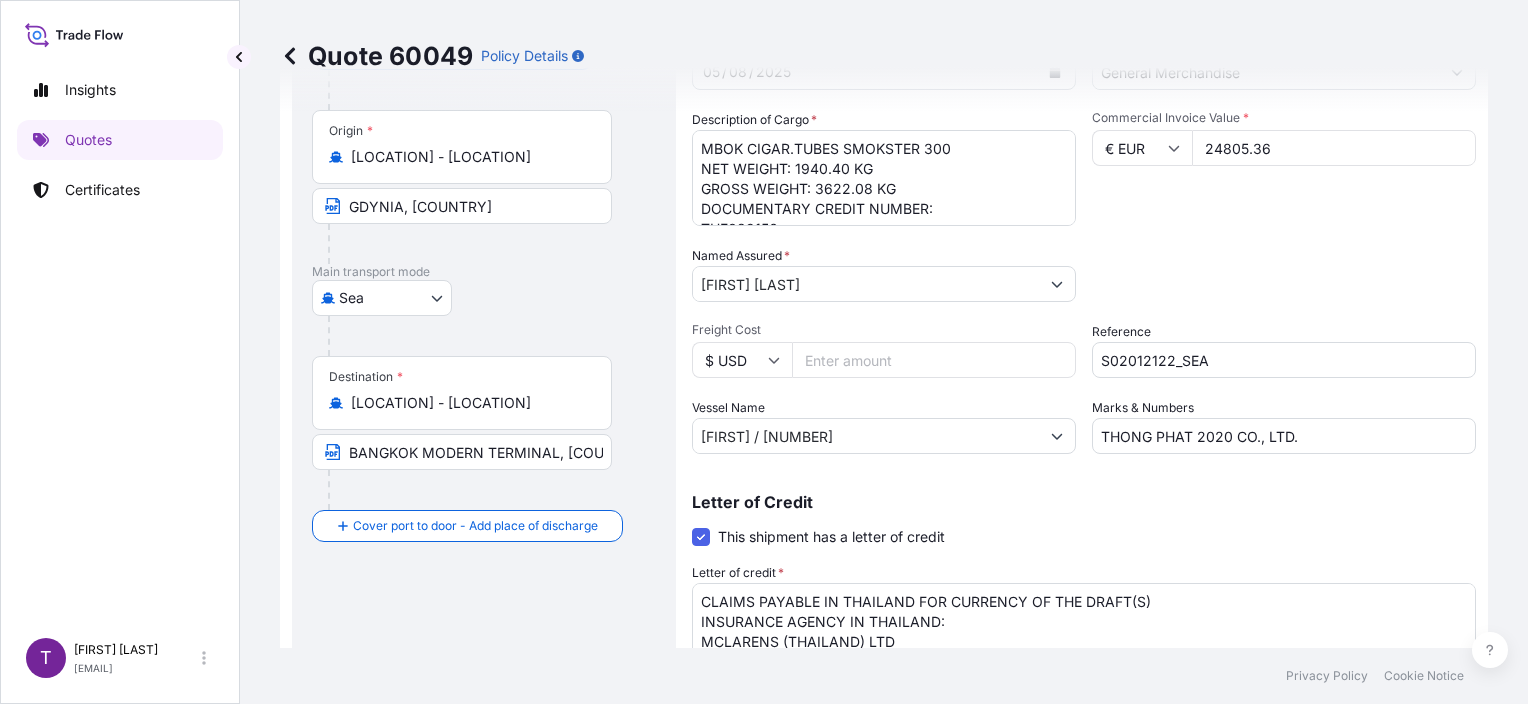 scroll, scrollTop: 0, scrollLeft: 0, axis: both 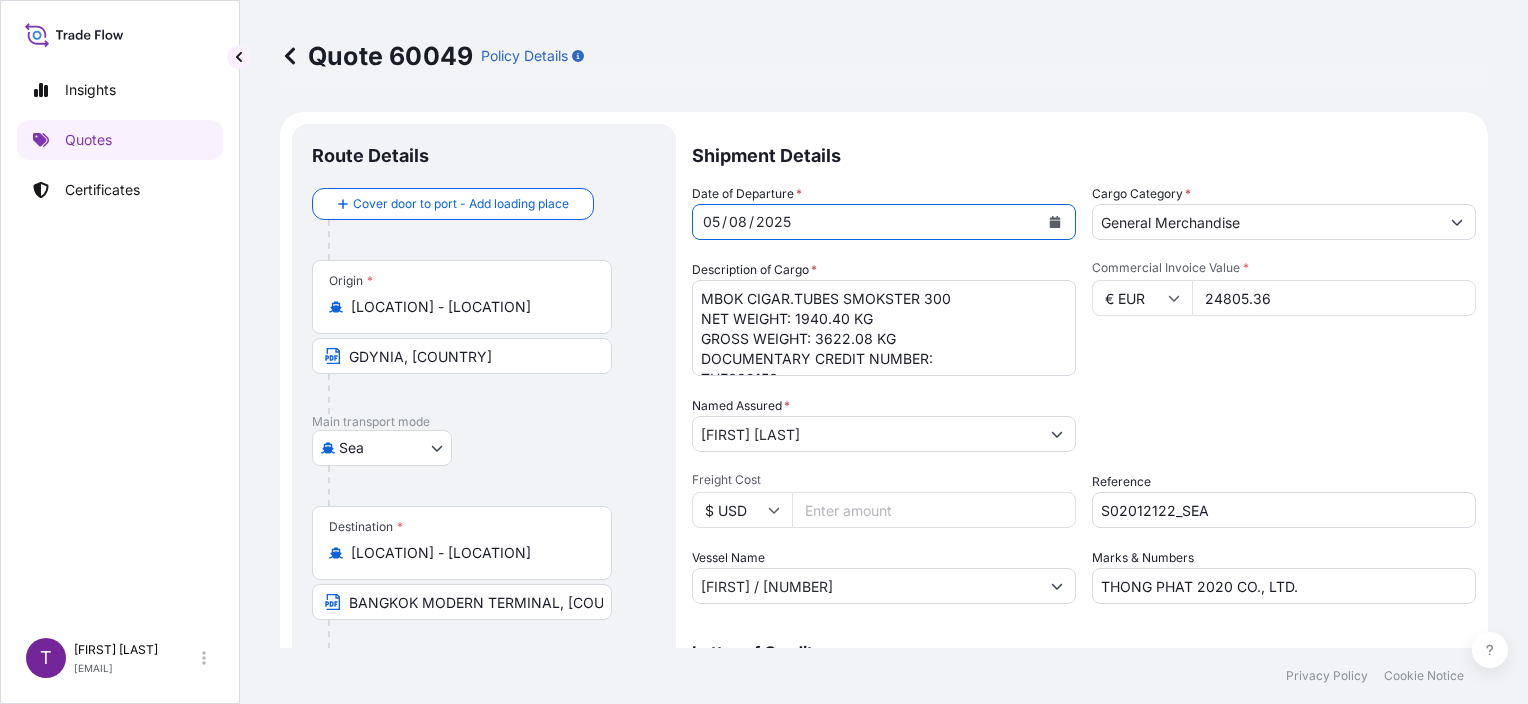 click 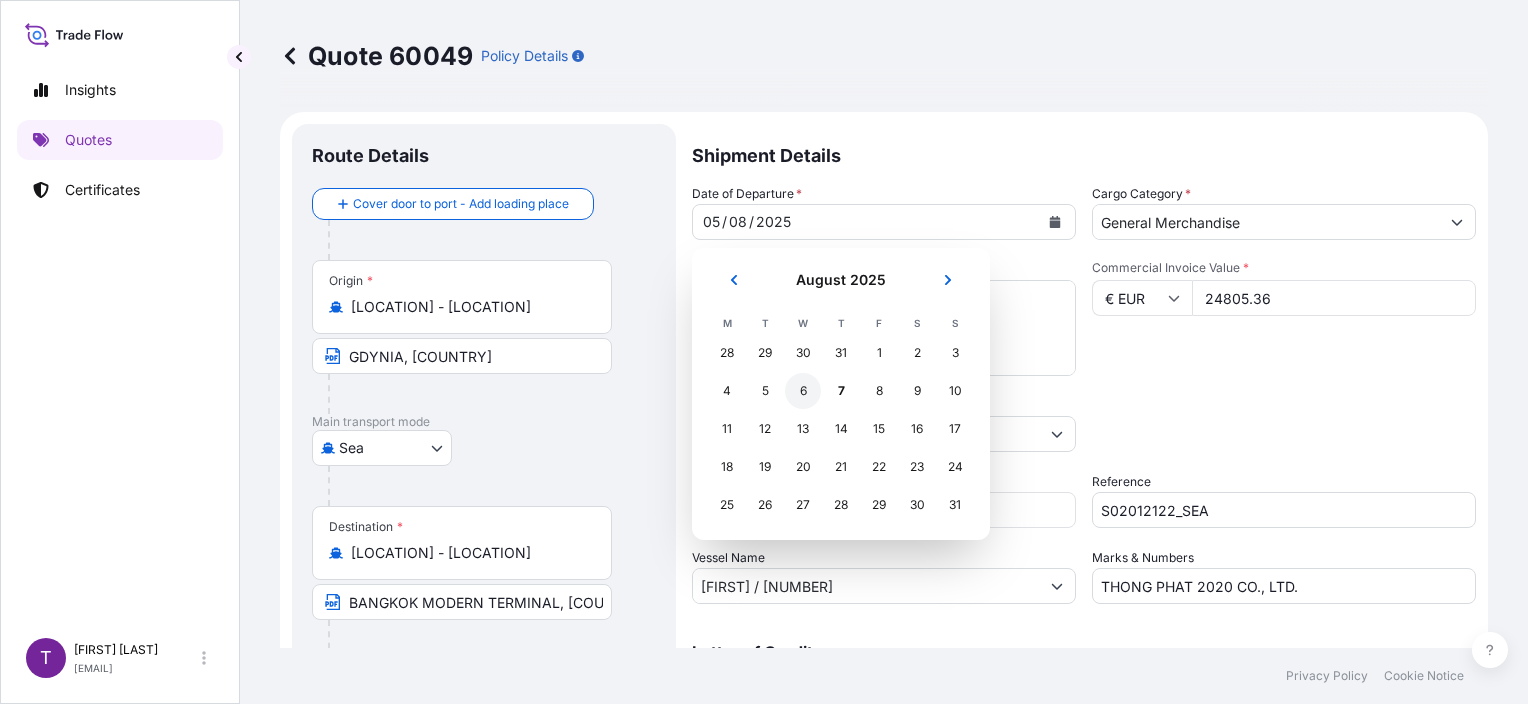 click on "6" at bounding box center (803, 391) 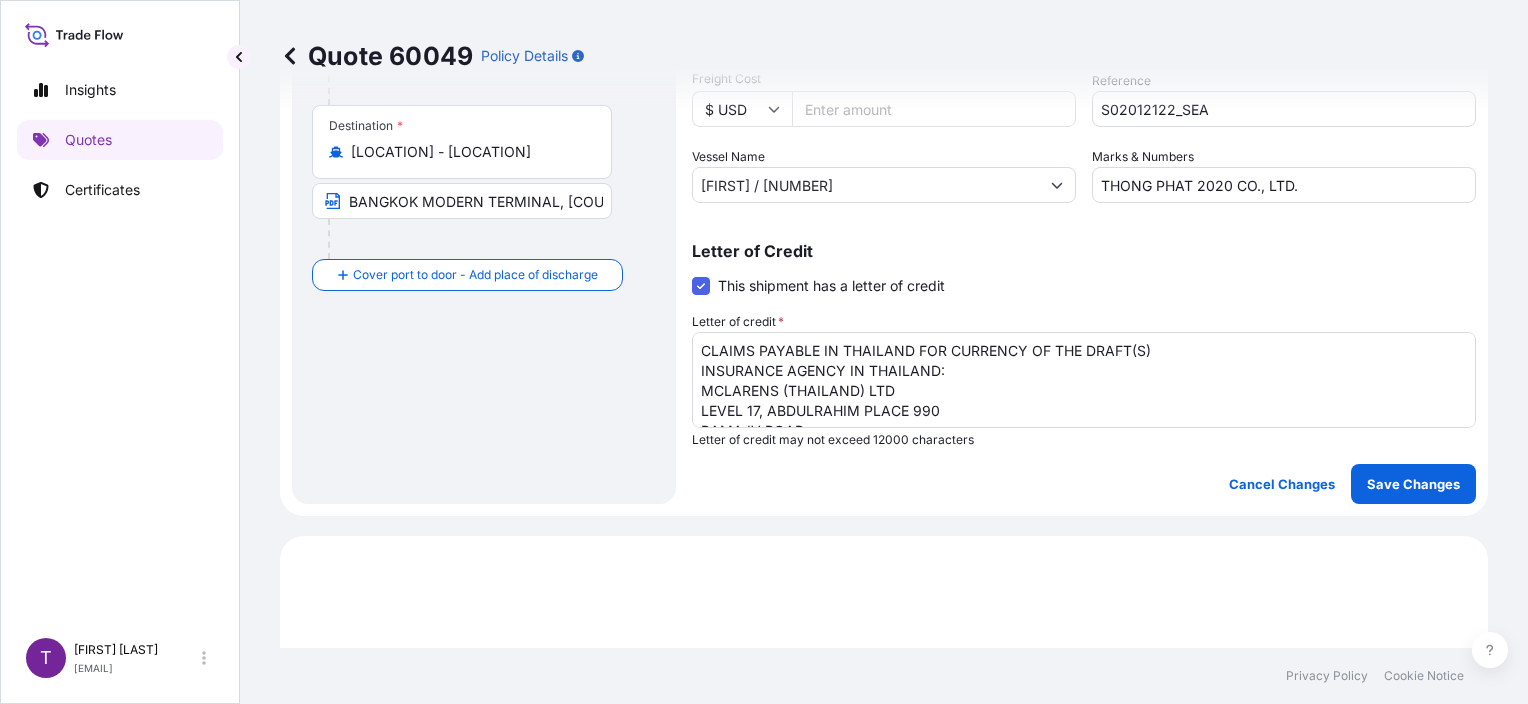 scroll, scrollTop: 500, scrollLeft: 0, axis: vertical 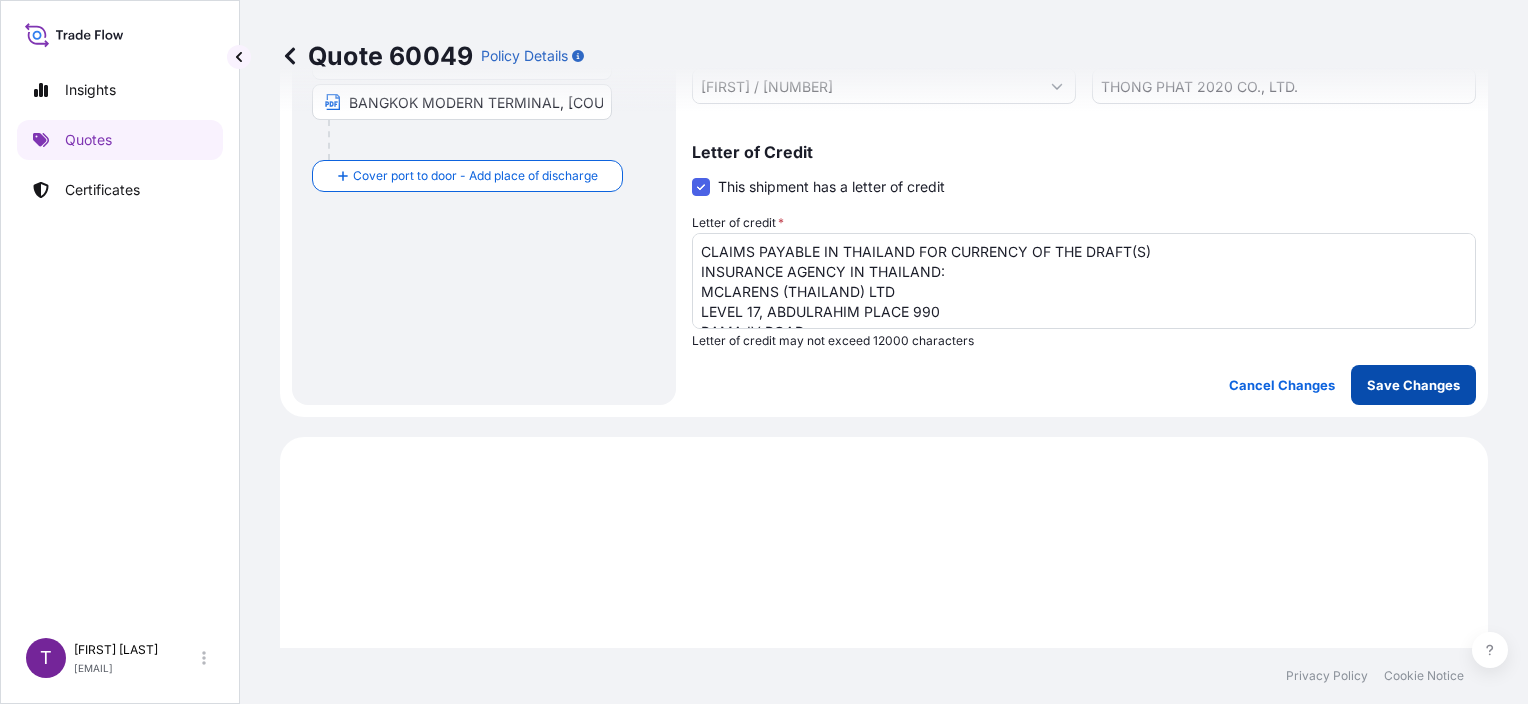 click on "Save Changes" at bounding box center [1413, 385] 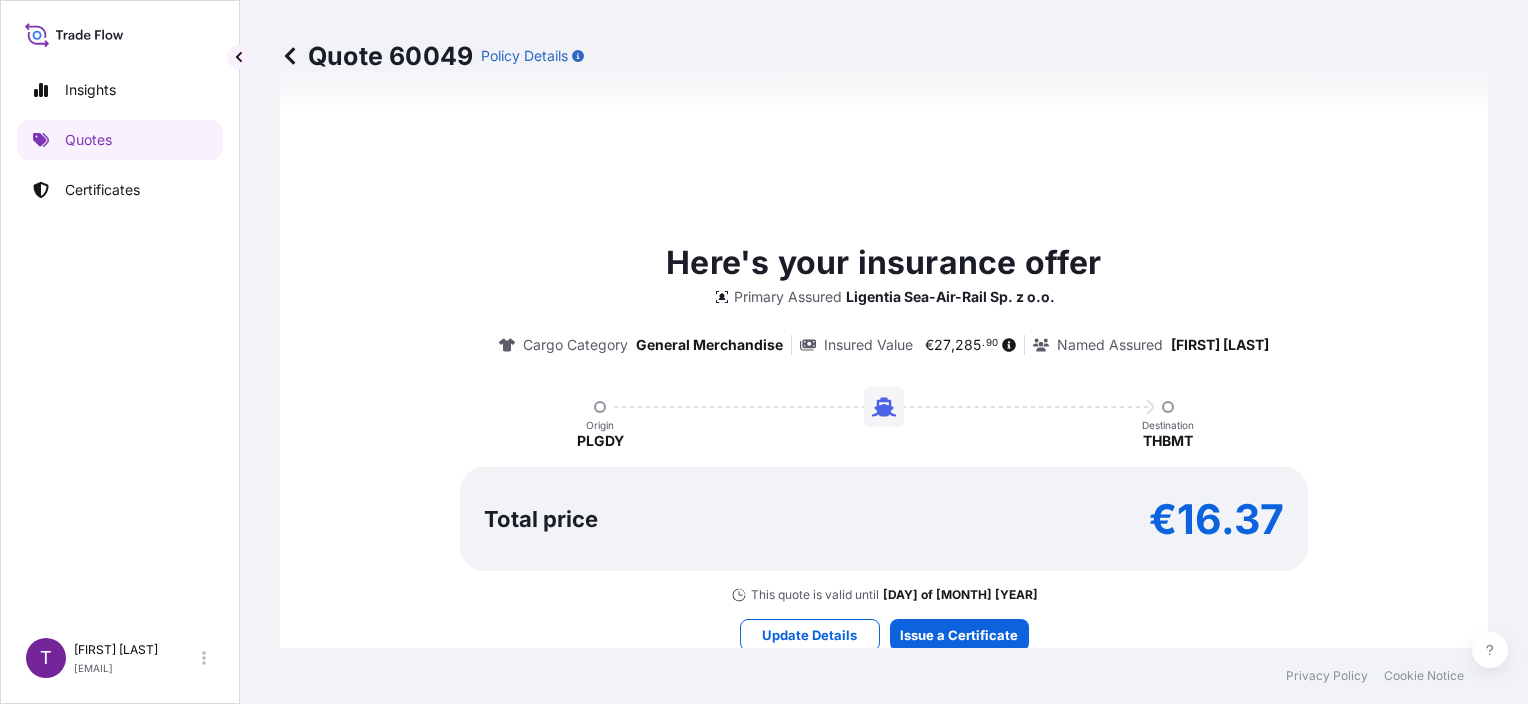 select on "Sea" 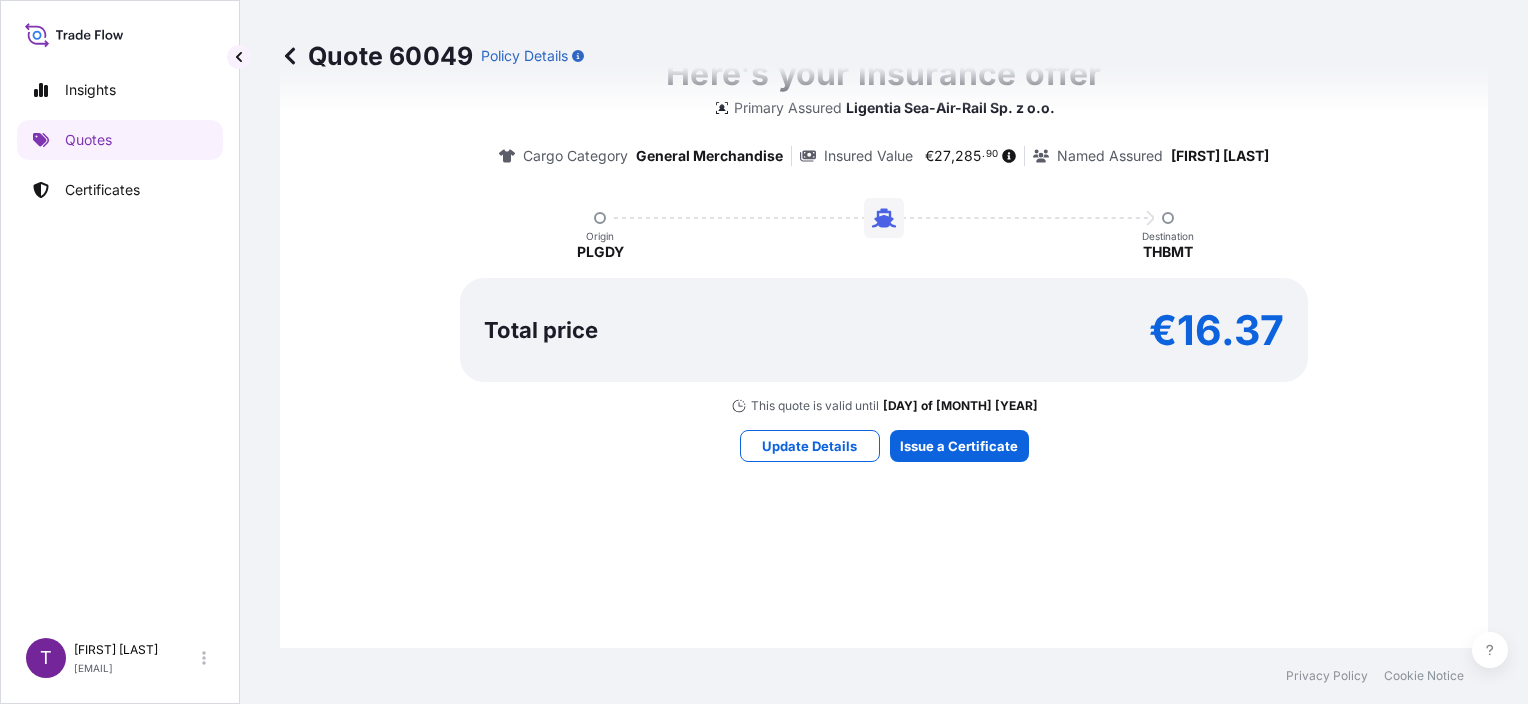 scroll, scrollTop: 1560, scrollLeft: 0, axis: vertical 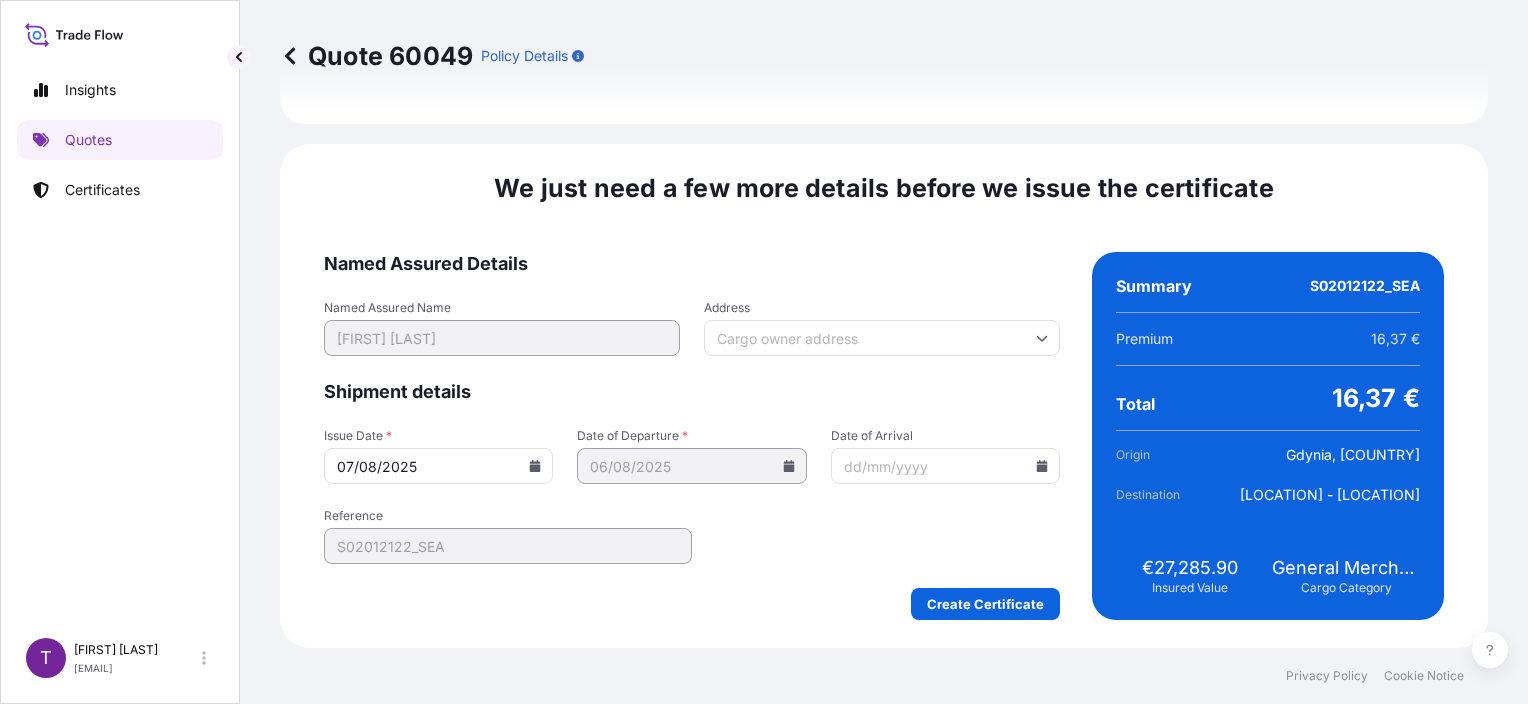 click 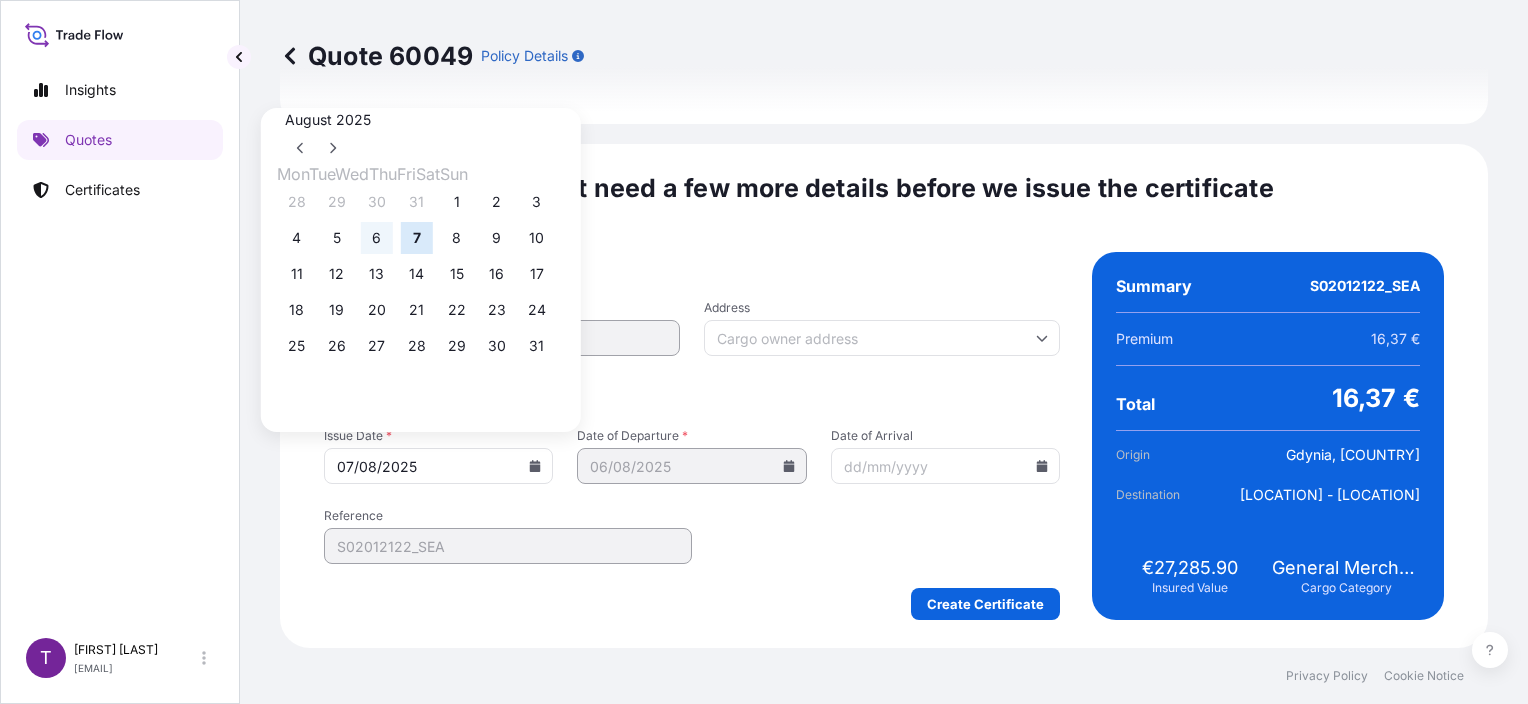 click on "6" at bounding box center (377, 238) 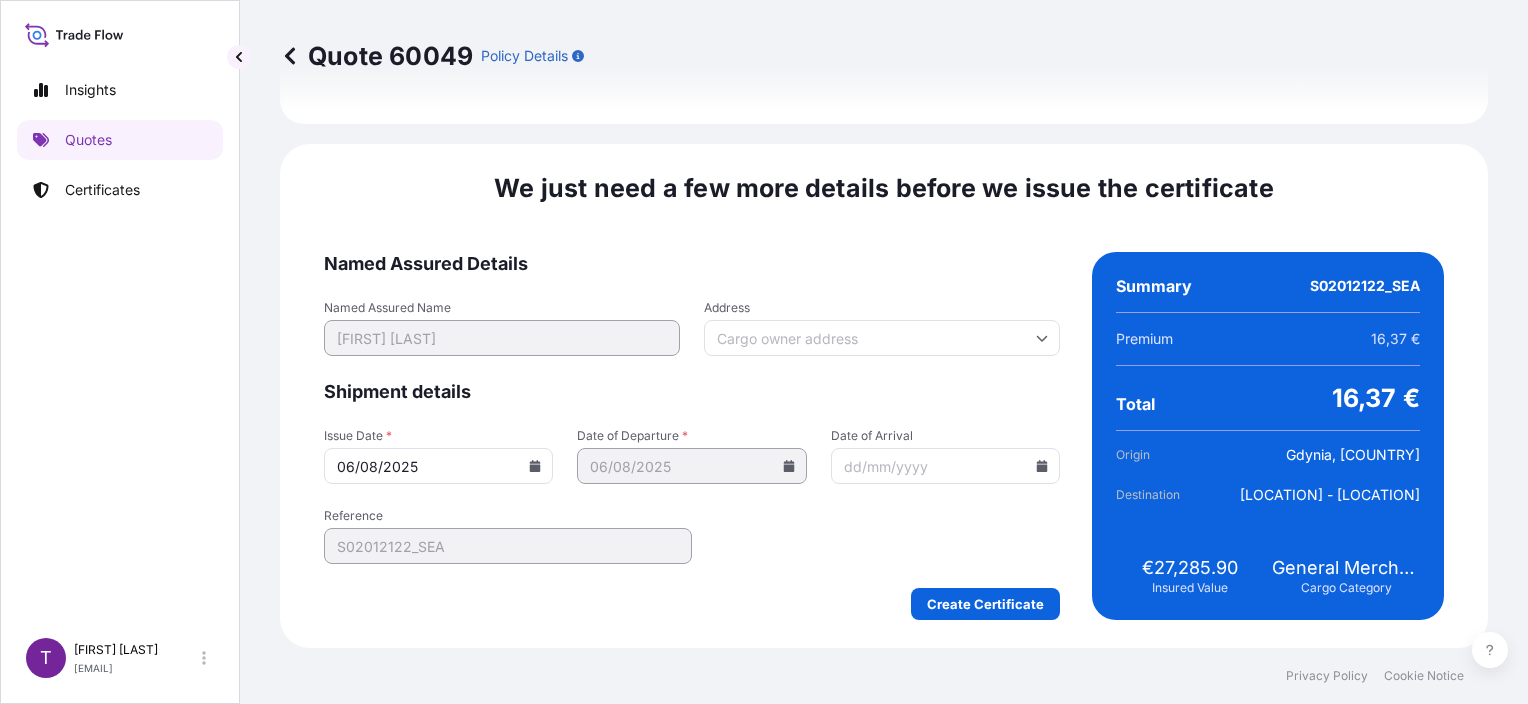 type on "06/08/2025" 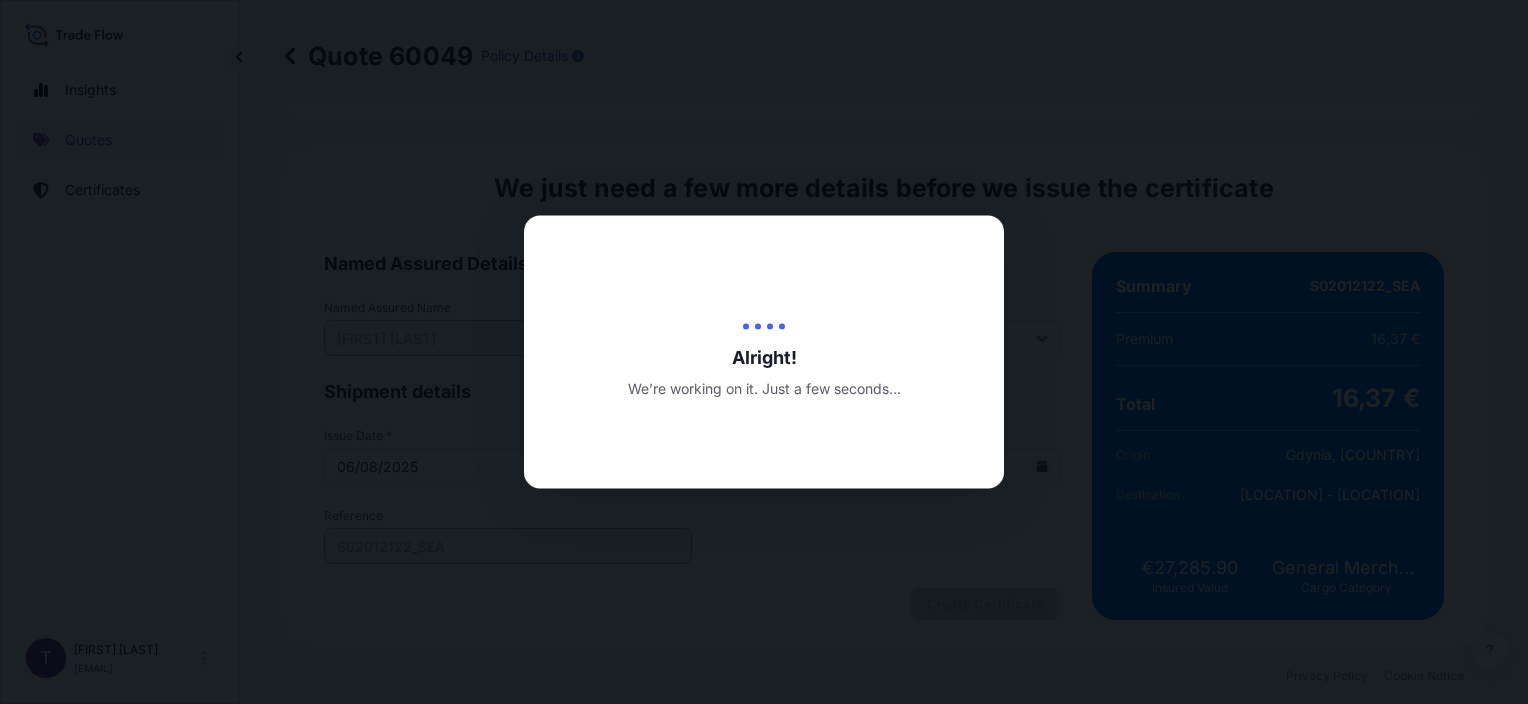 scroll, scrollTop: 0, scrollLeft: 0, axis: both 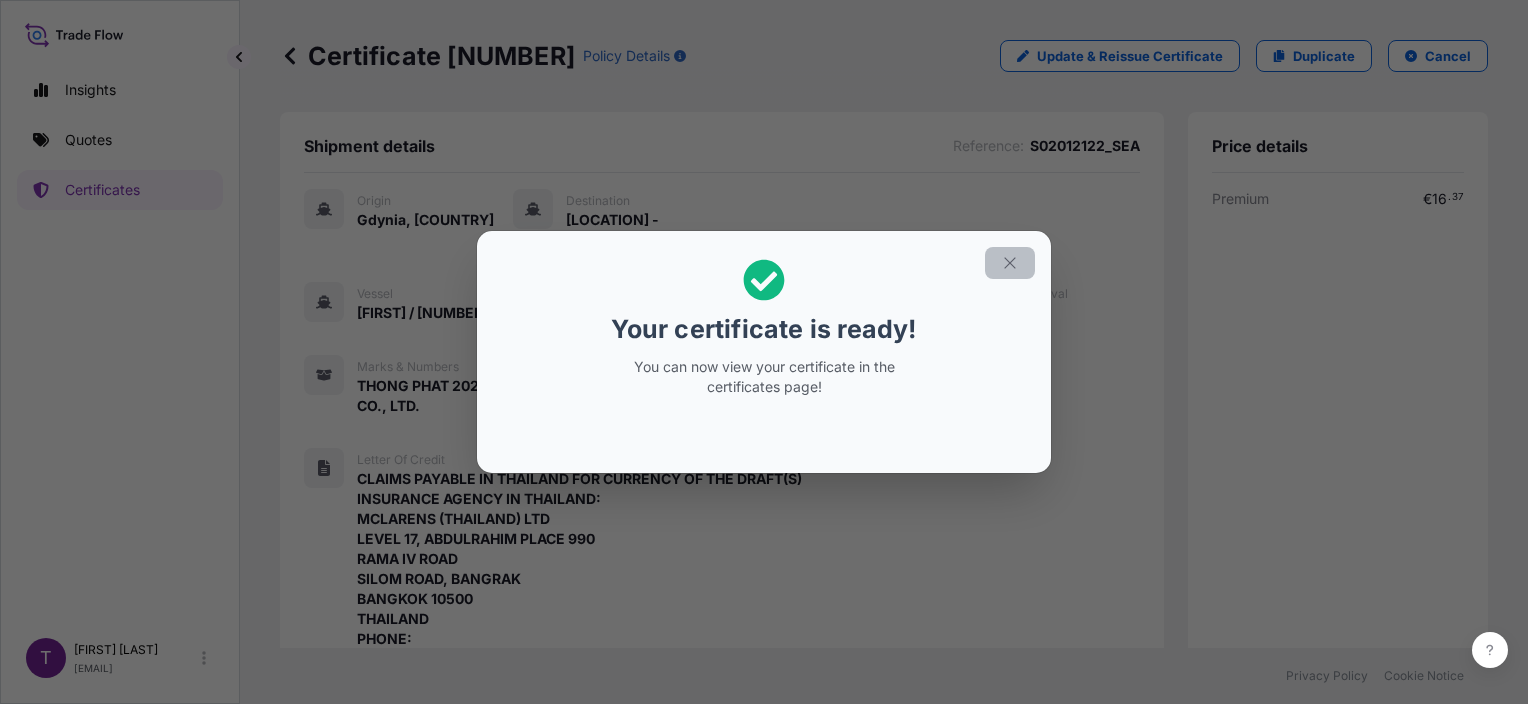 click 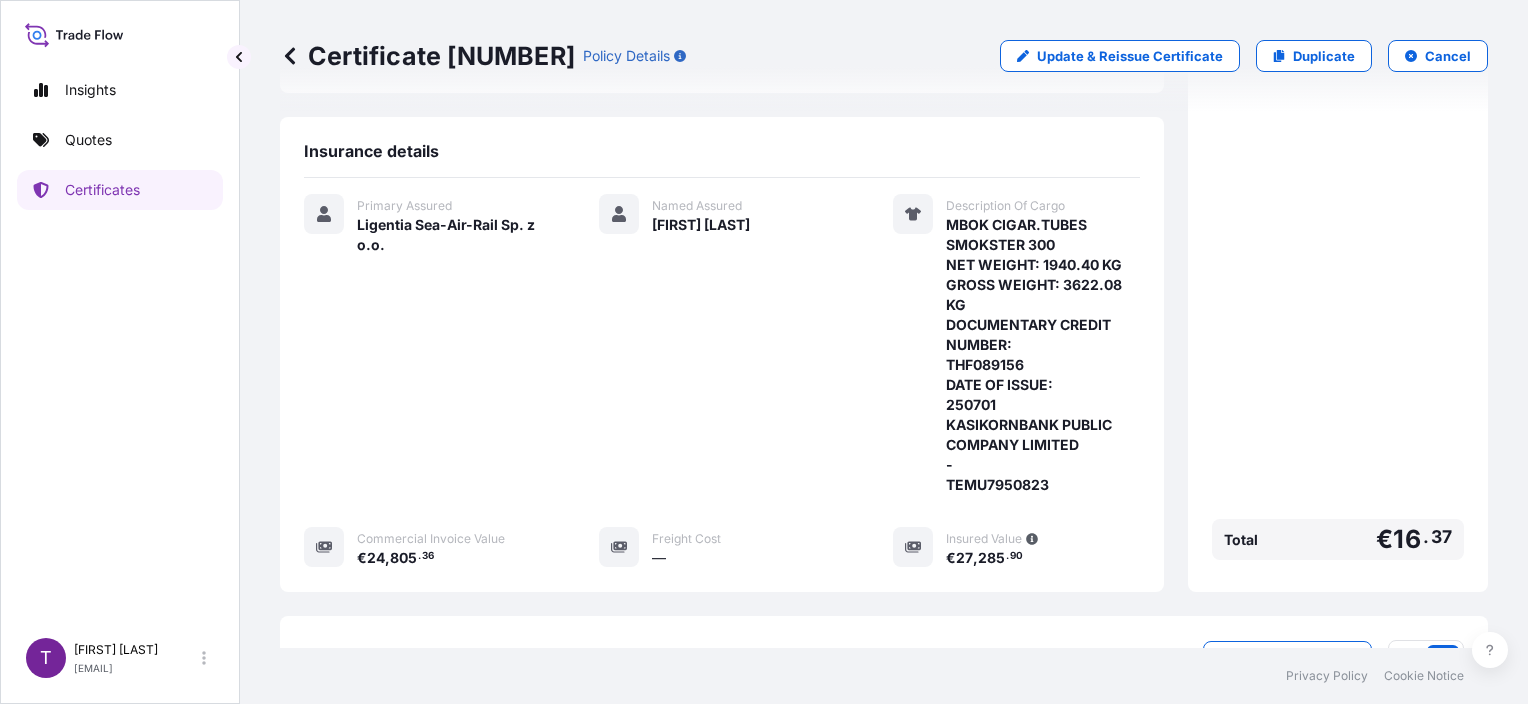 scroll, scrollTop: 956, scrollLeft: 0, axis: vertical 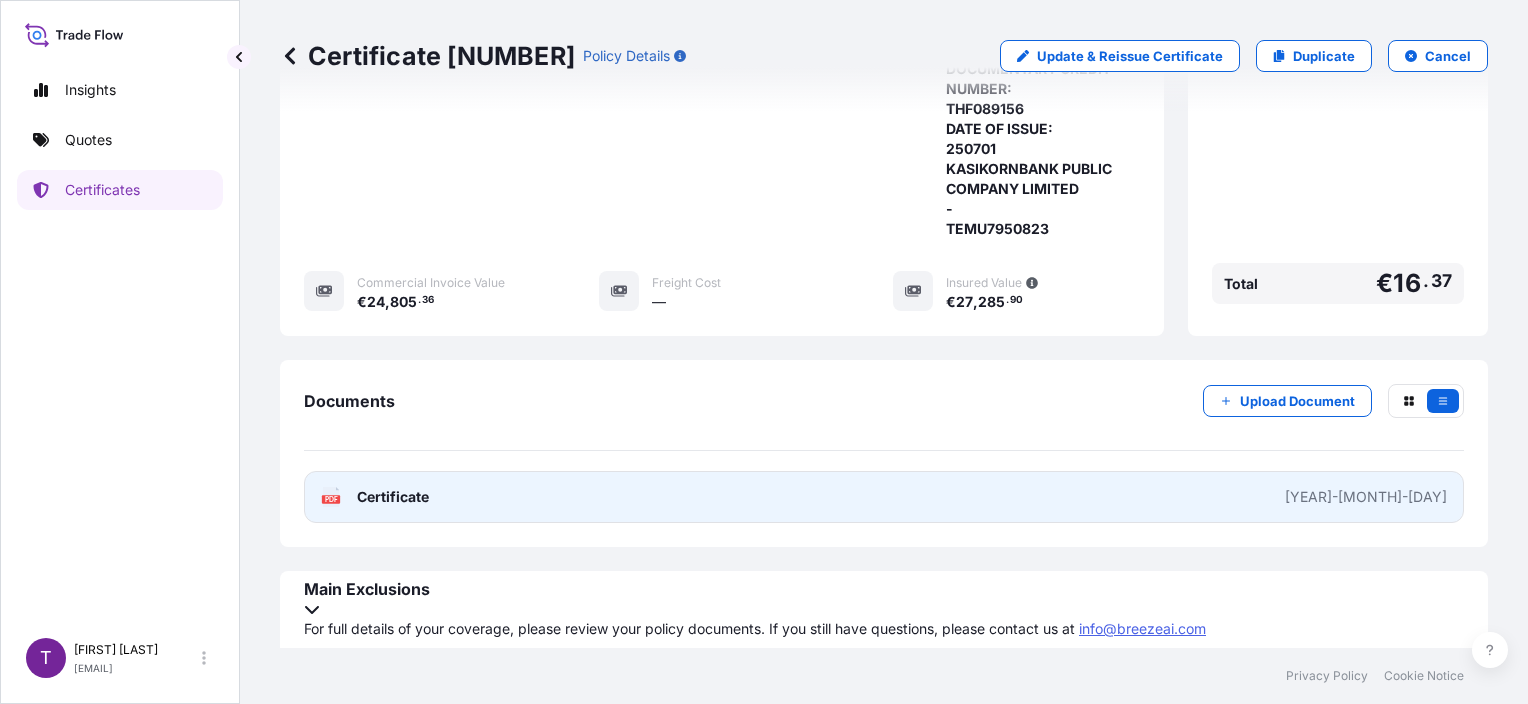 click on "PDF Certificate [YEAR]-[MONTH]-[DAY]" at bounding box center (884, 497) 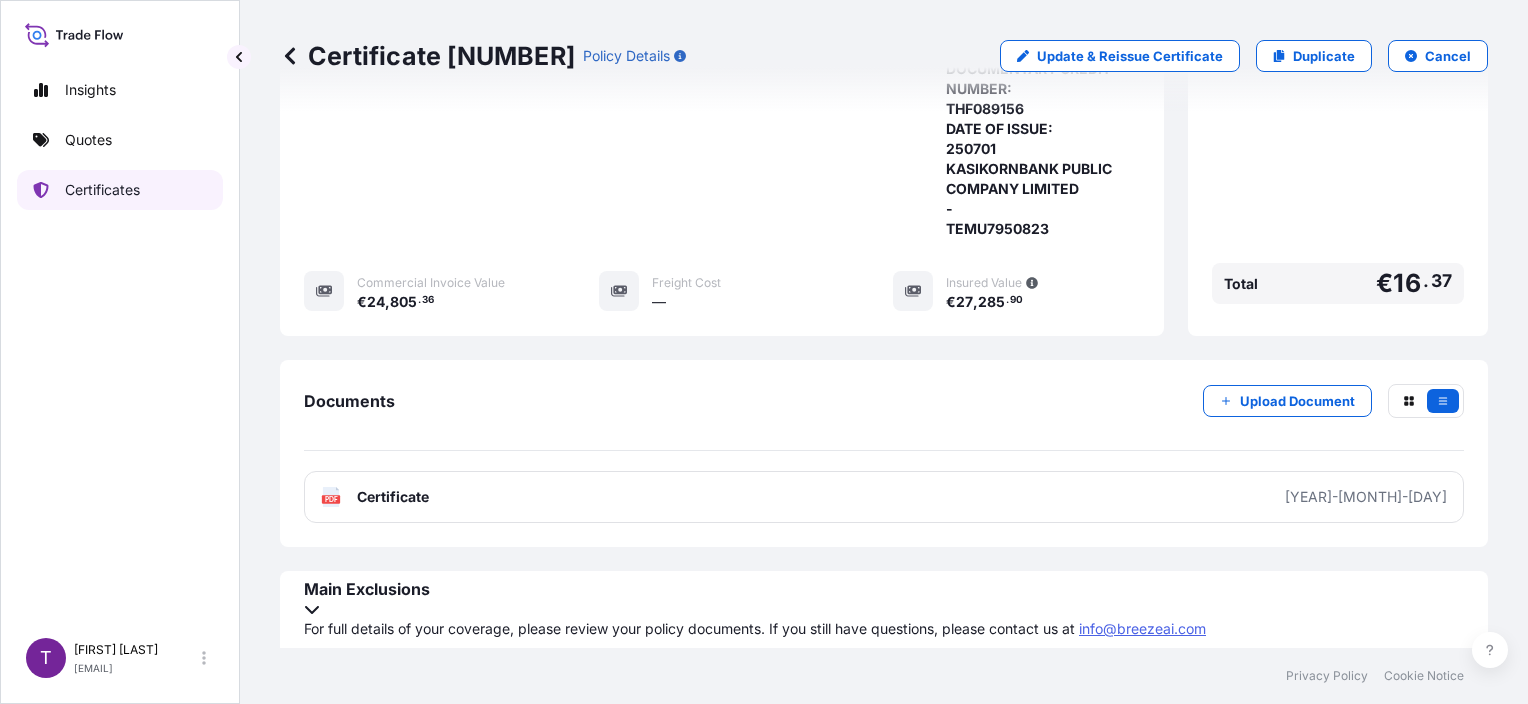 click on "Certificates" at bounding box center [102, 190] 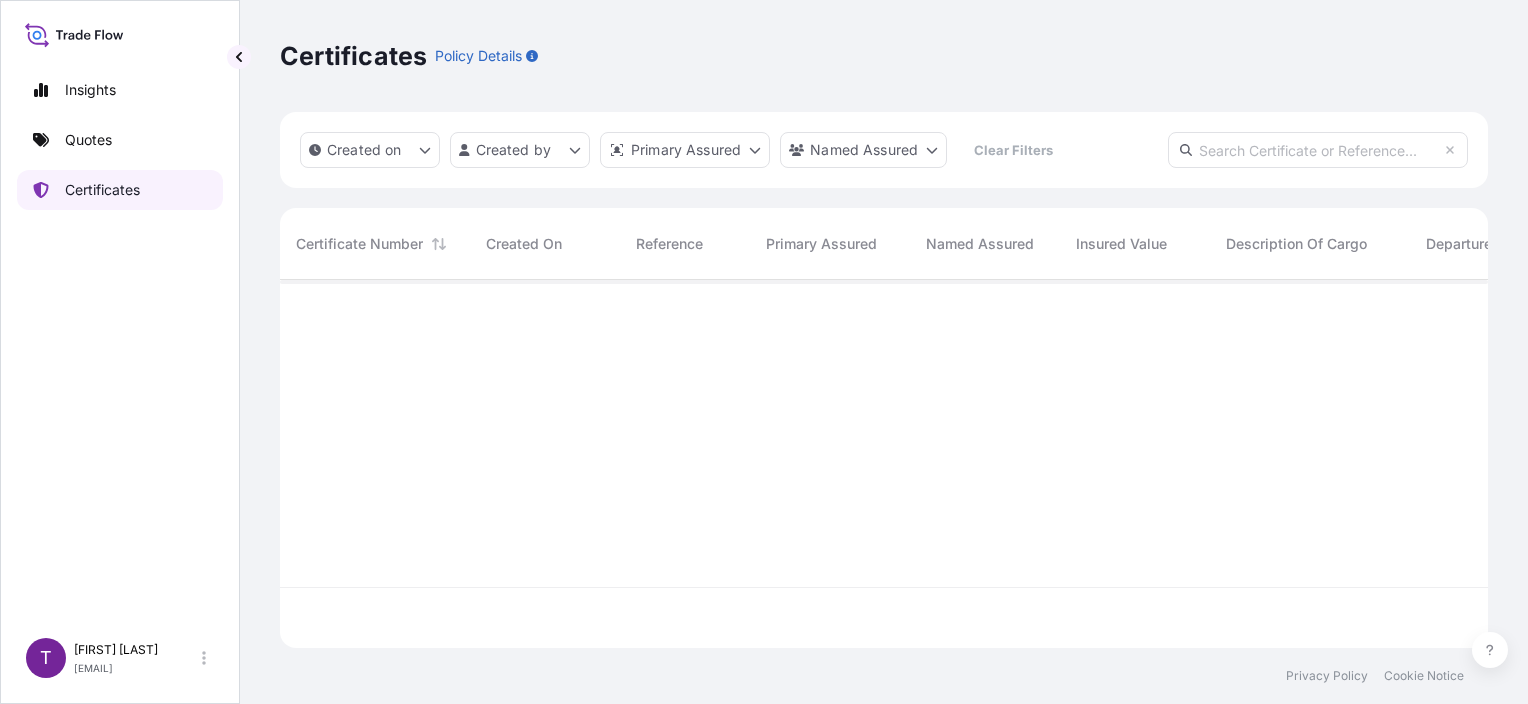 scroll, scrollTop: 16, scrollLeft: 16, axis: both 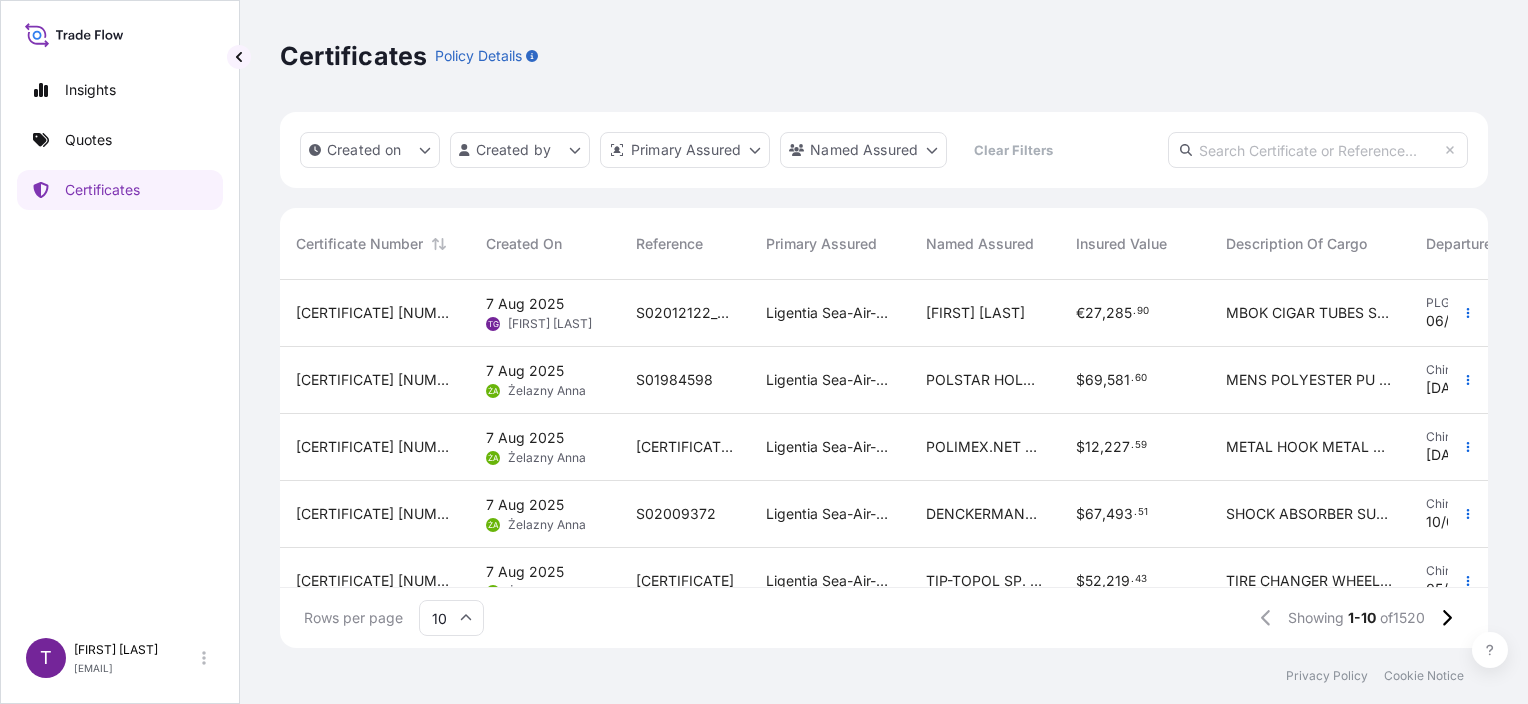 click at bounding box center [1318, 150] 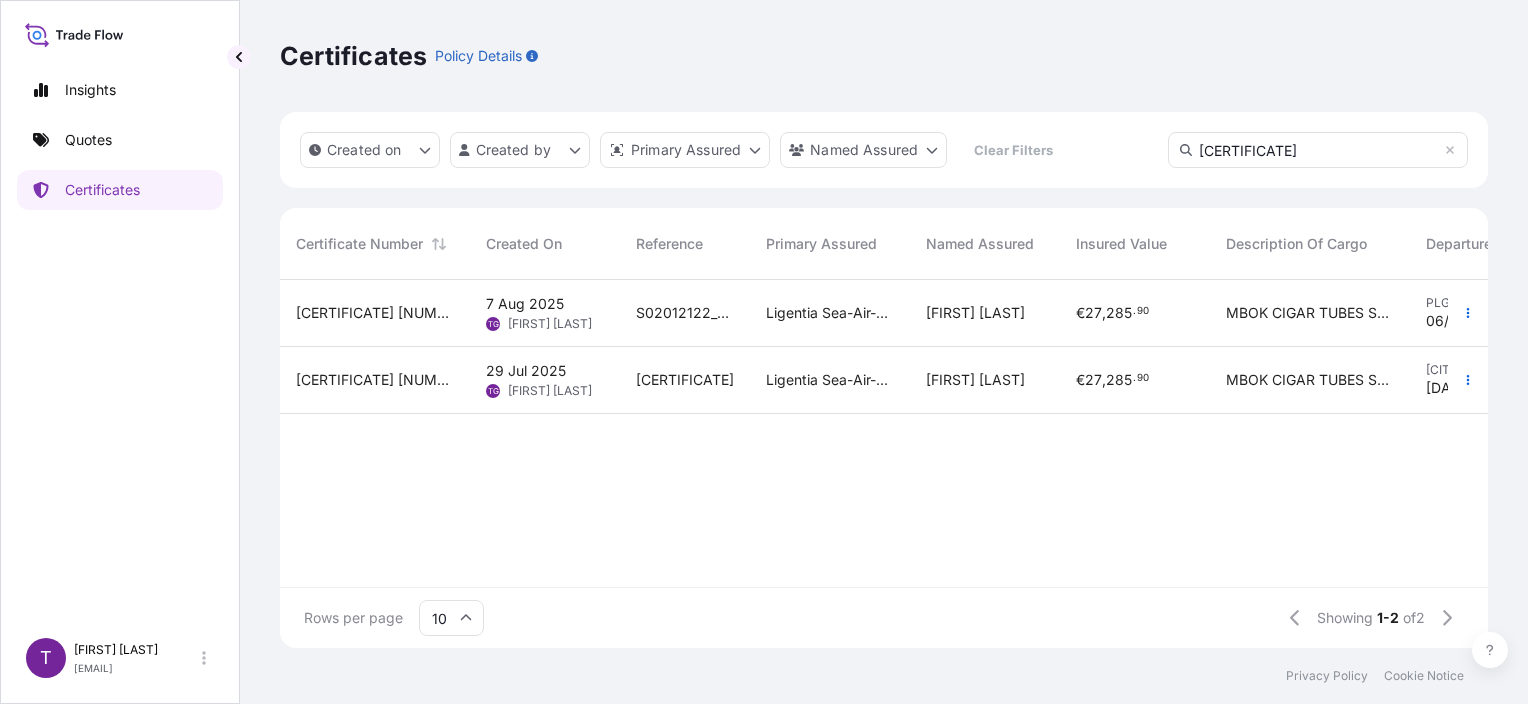 type on "[CERTIFICATE]" 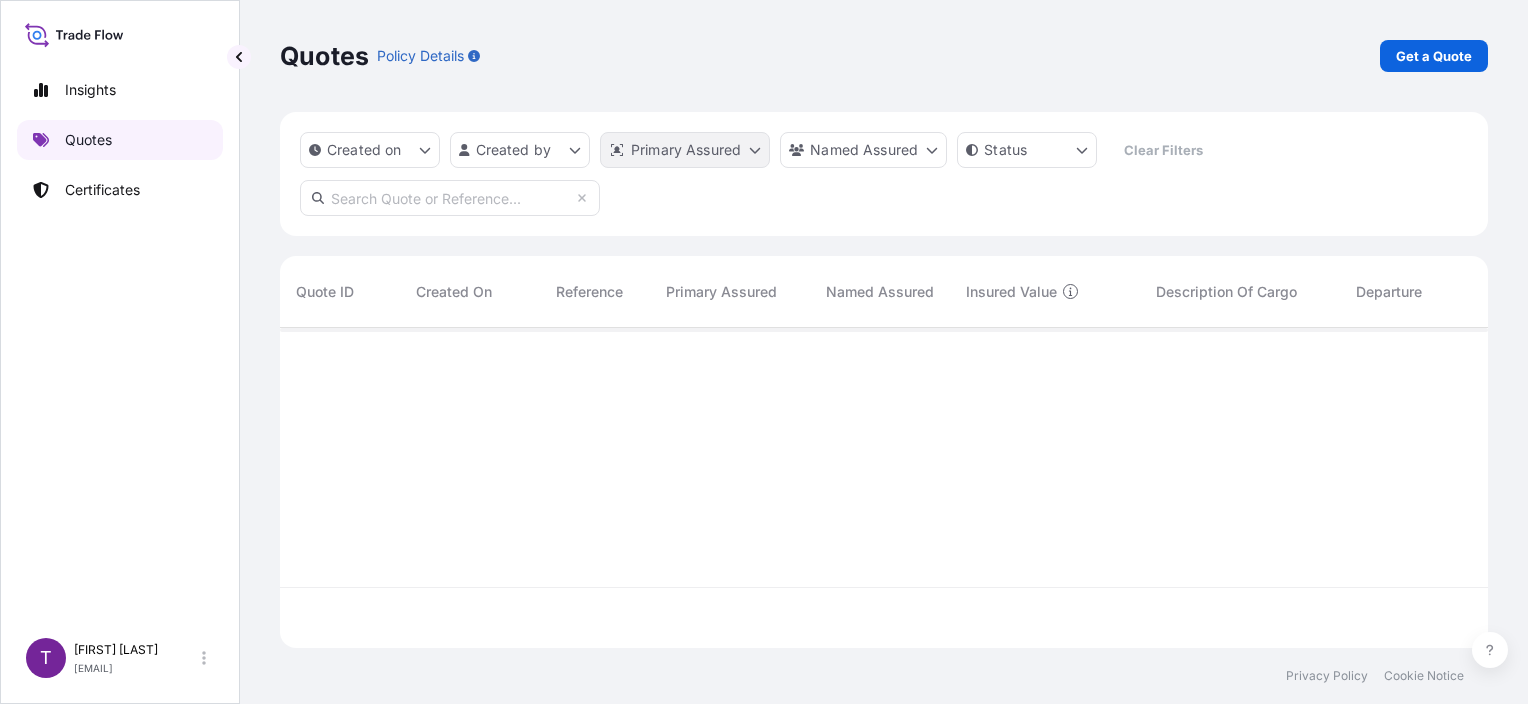 scroll, scrollTop: 16, scrollLeft: 16, axis: both 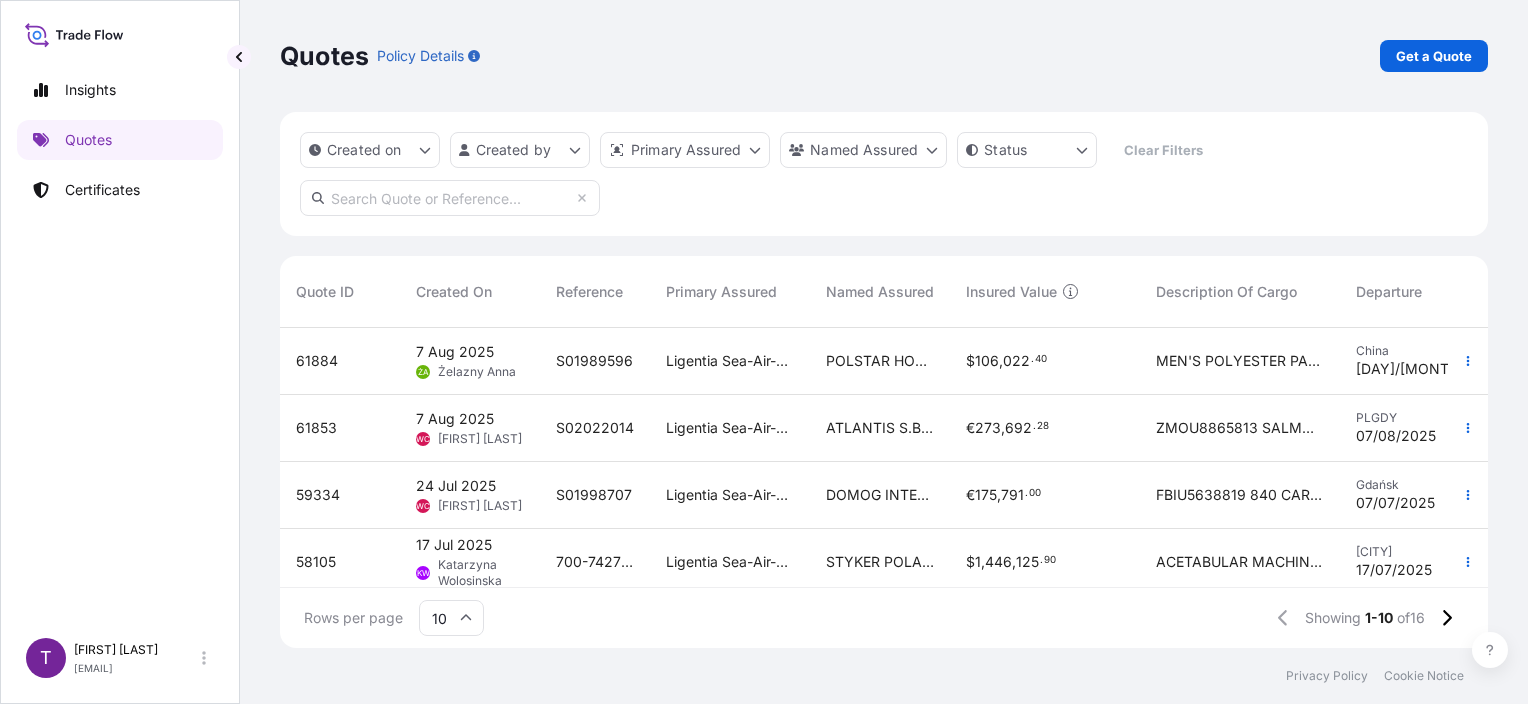 click at bounding box center [450, 198] 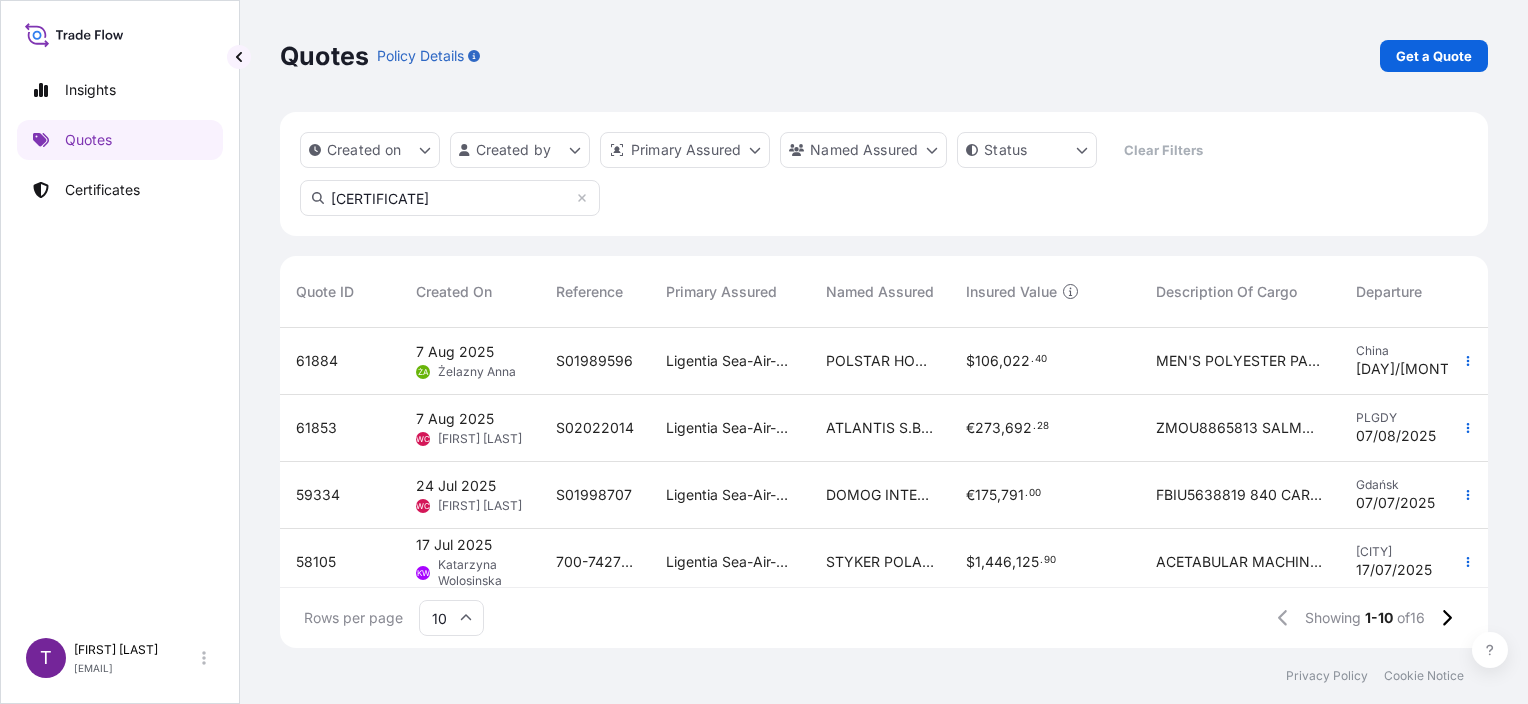 type on "[CERTIFICATE]" 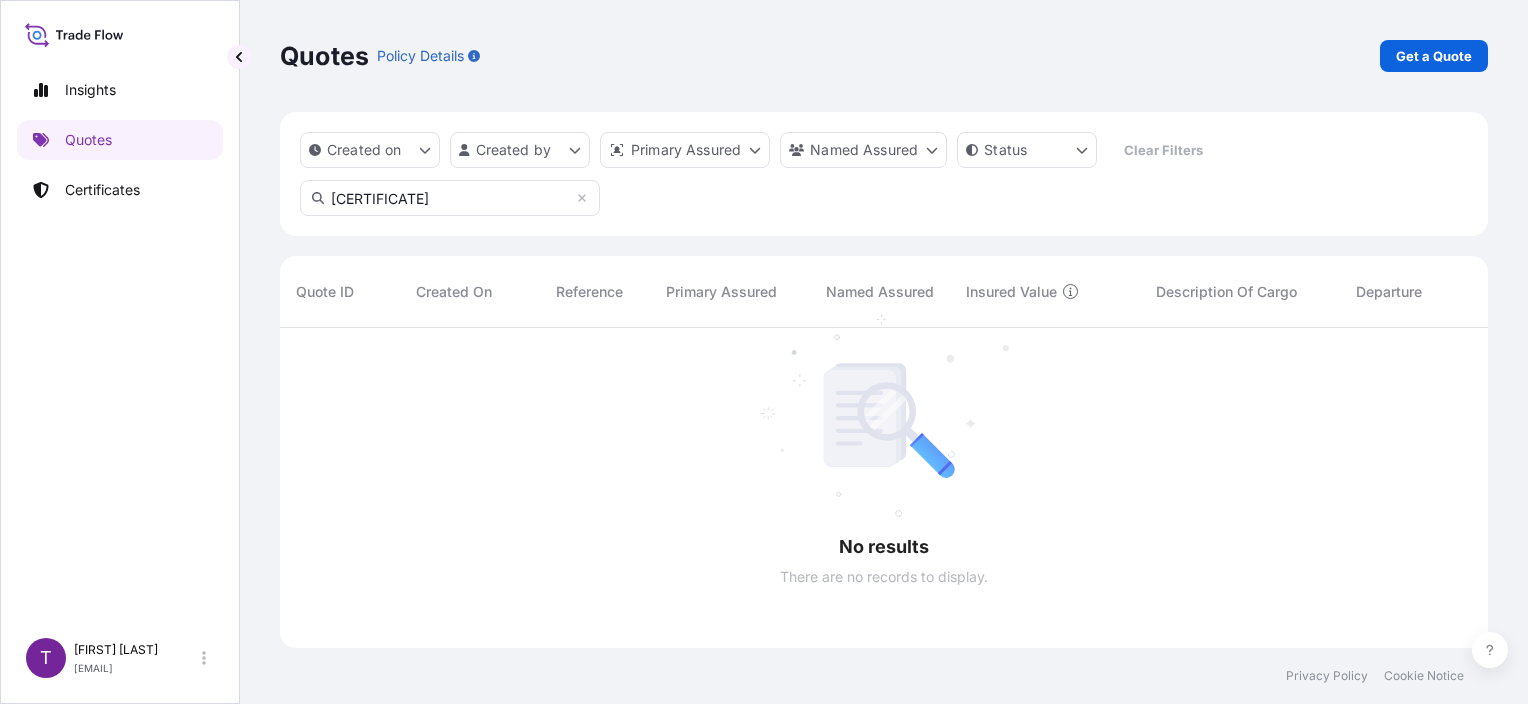 scroll, scrollTop: 16, scrollLeft: 16, axis: both 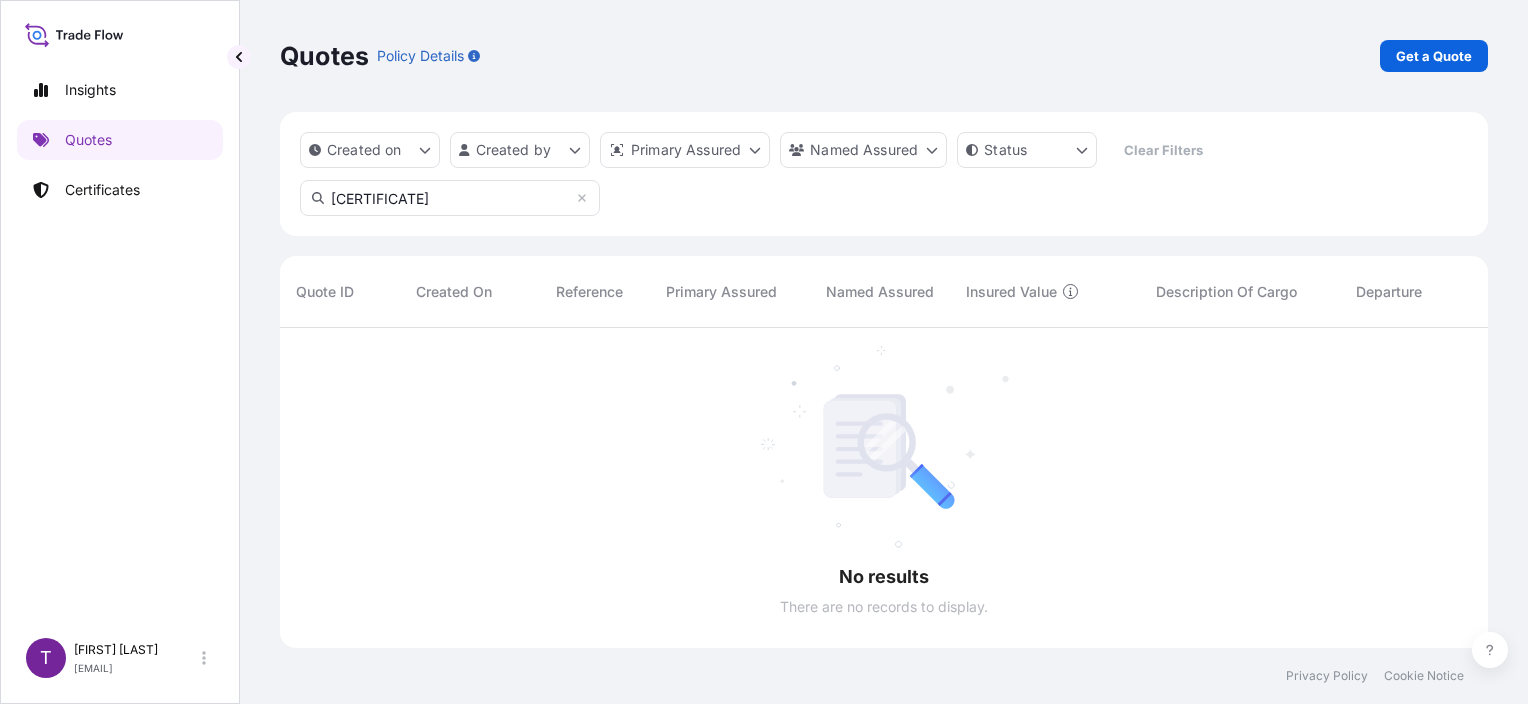 click at bounding box center [1090, 488] 